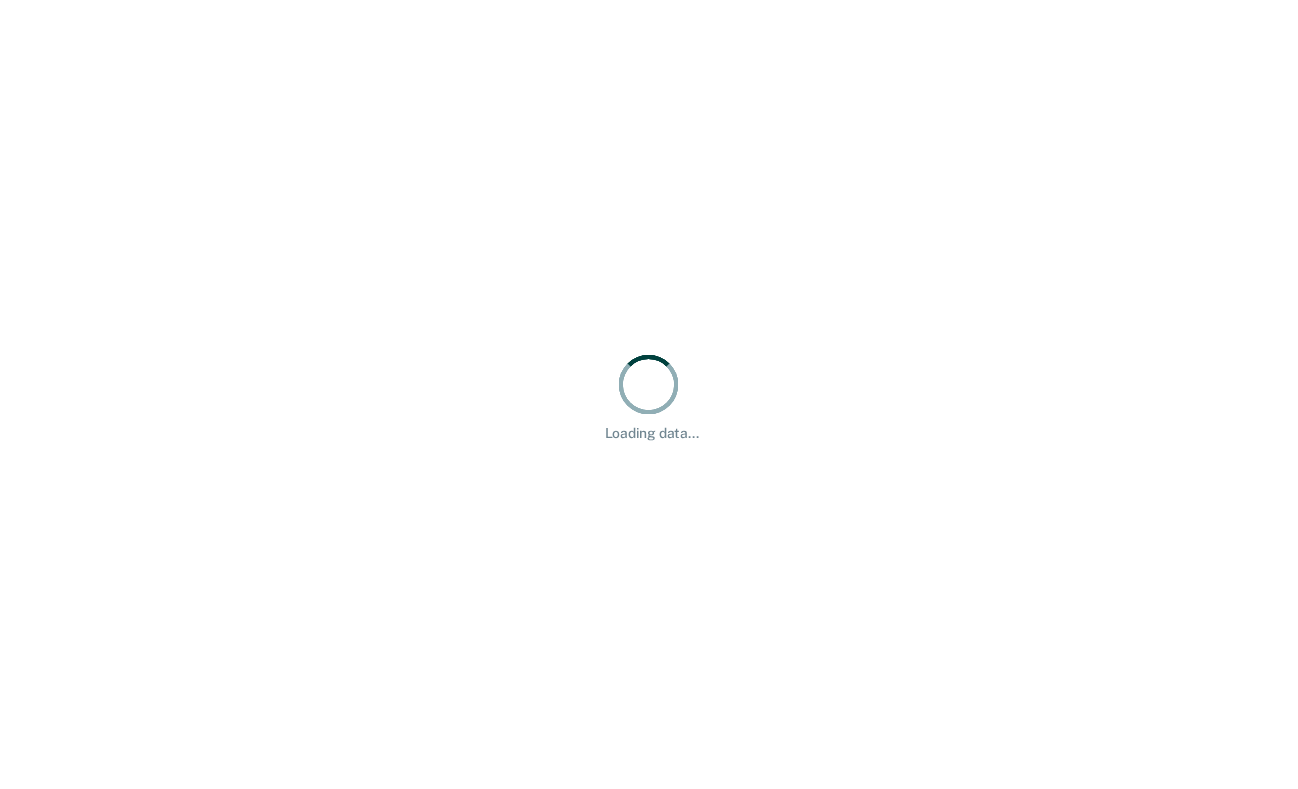 scroll, scrollTop: 0, scrollLeft: 0, axis: both 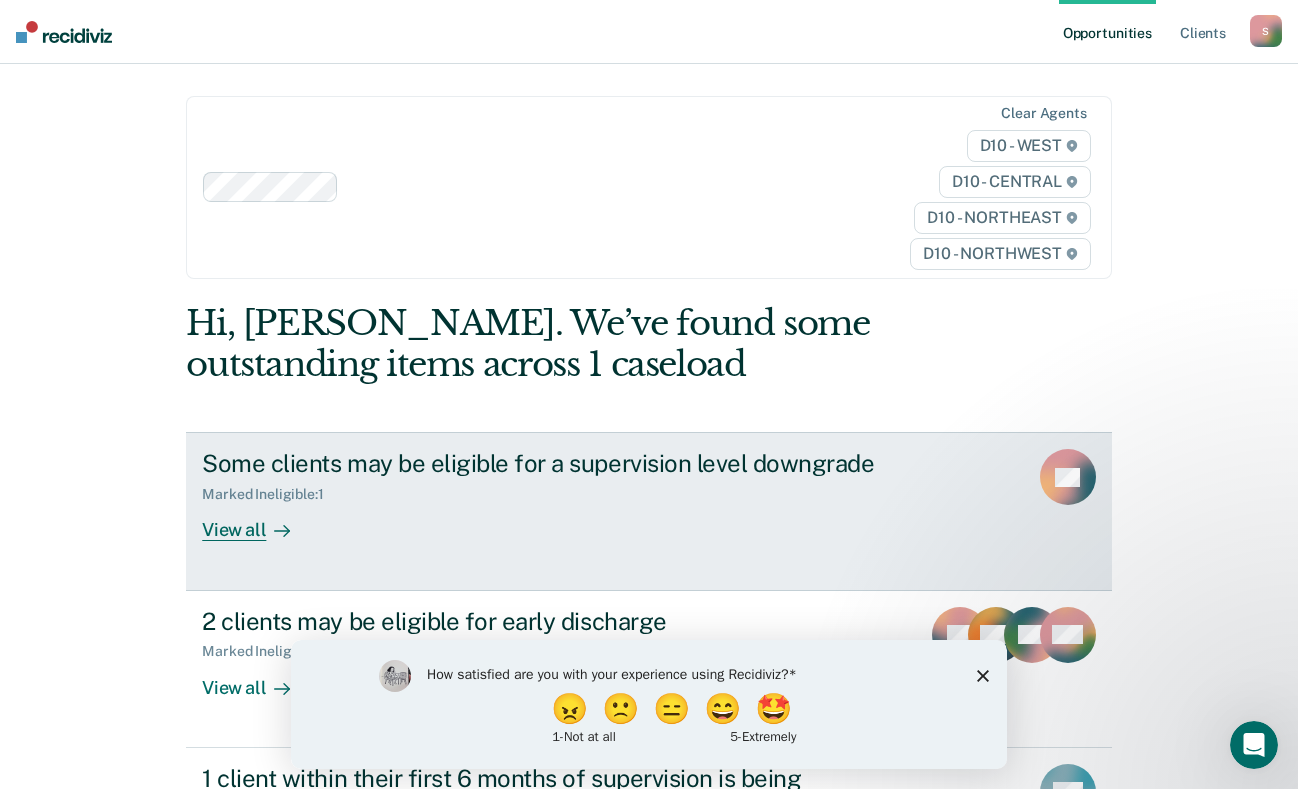 click on "View all" at bounding box center (258, 522) 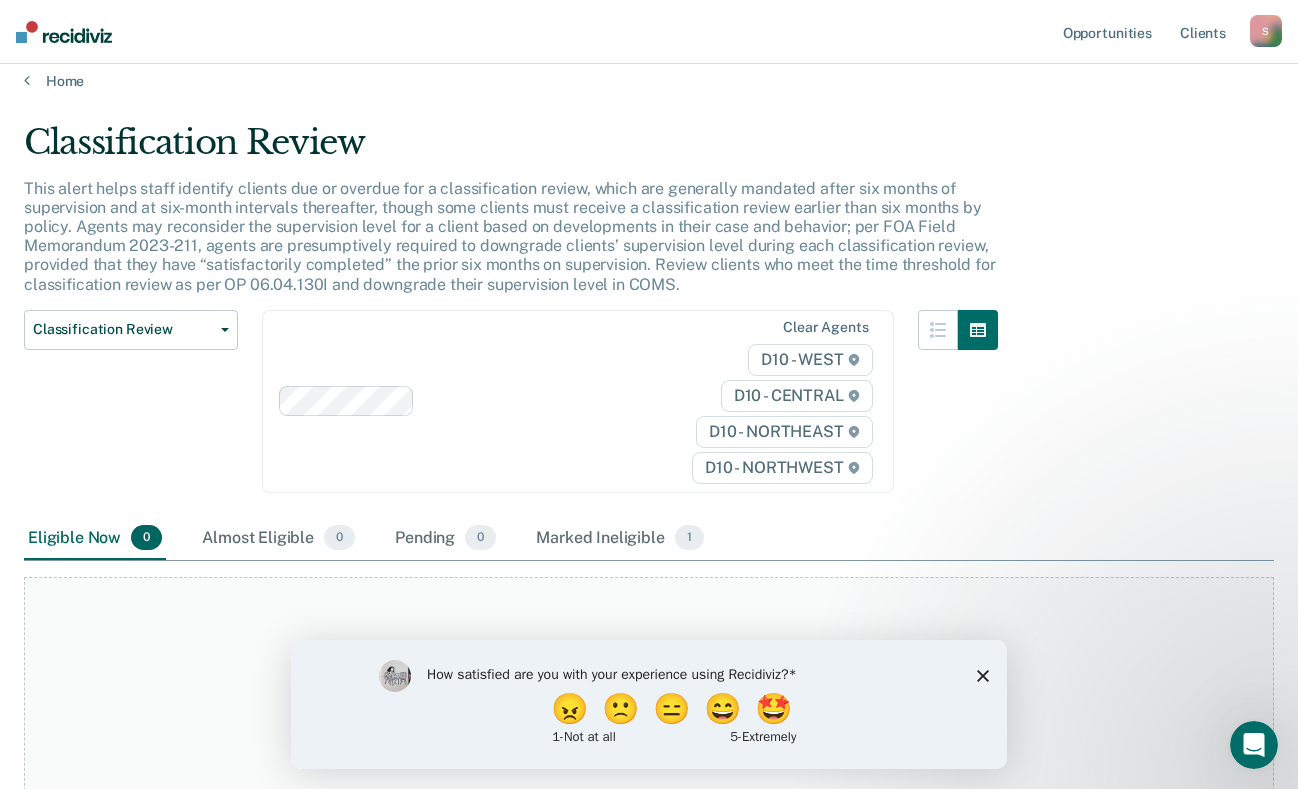 scroll, scrollTop: 0, scrollLeft: 0, axis: both 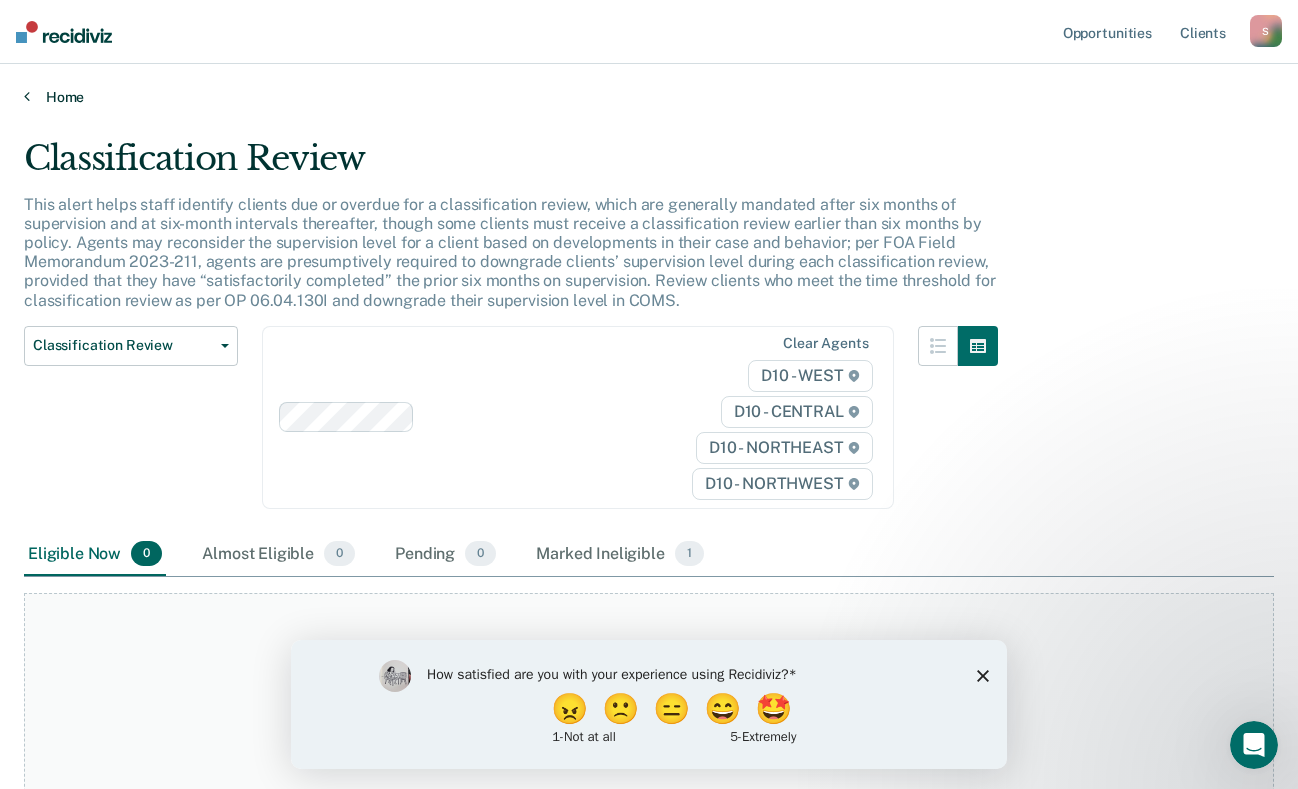 click on "Home" at bounding box center (649, 97) 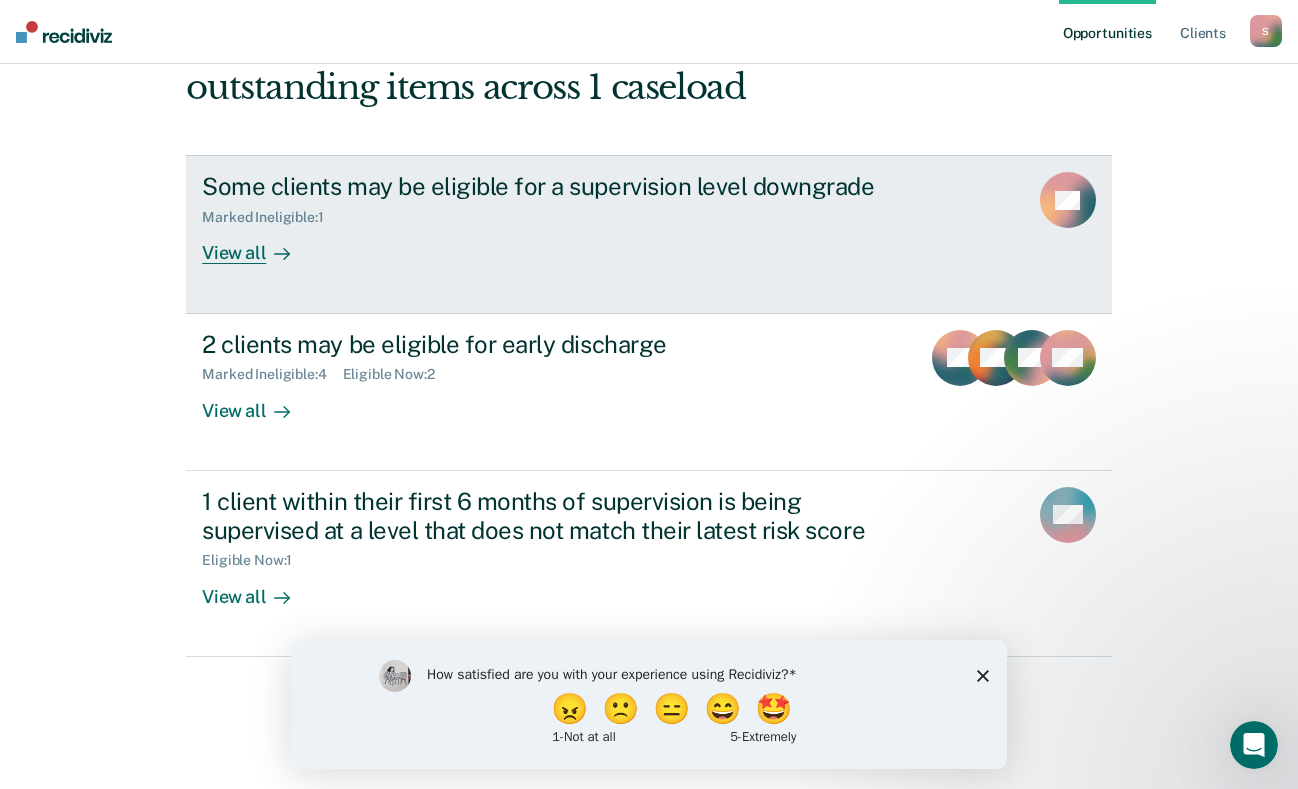 scroll, scrollTop: 300, scrollLeft: 0, axis: vertical 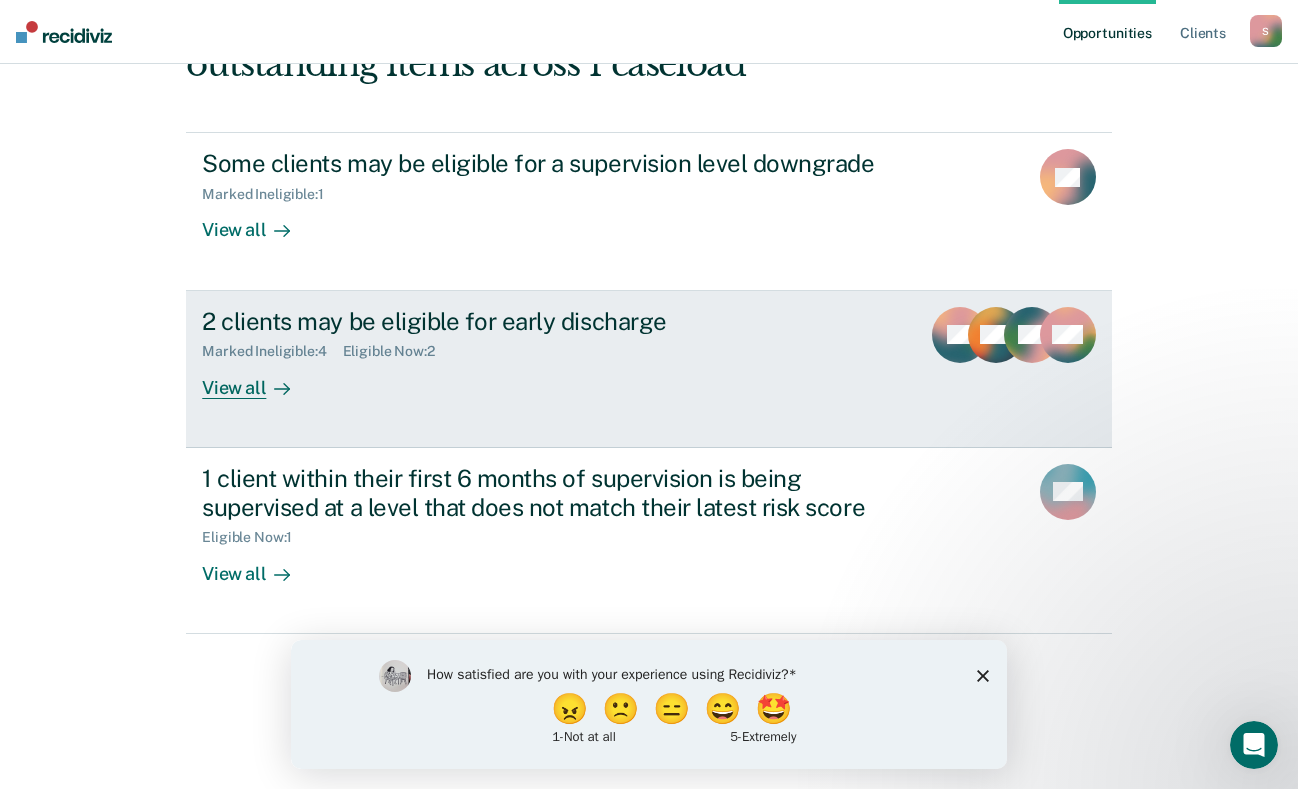click on "View all" at bounding box center (258, 379) 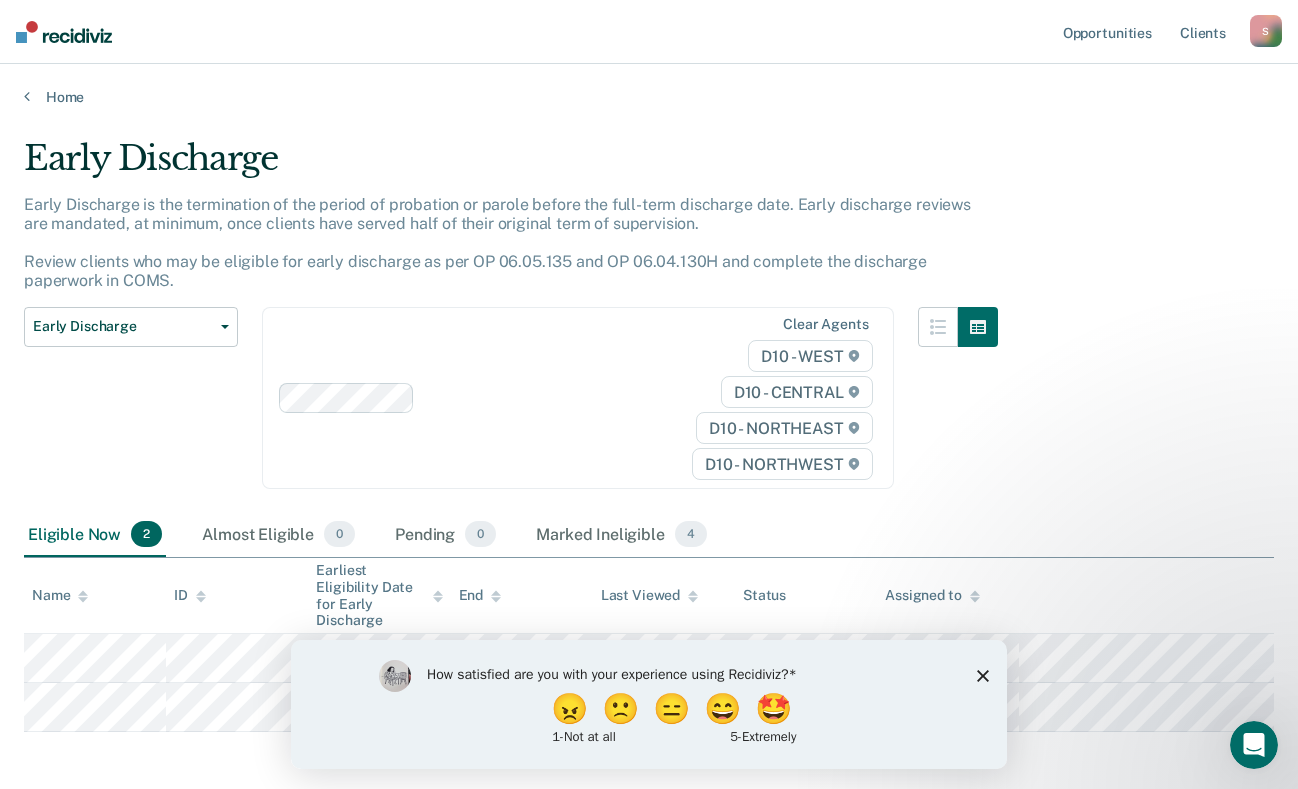 scroll, scrollTop: 87, scrollLeft: 0, axis: vertical 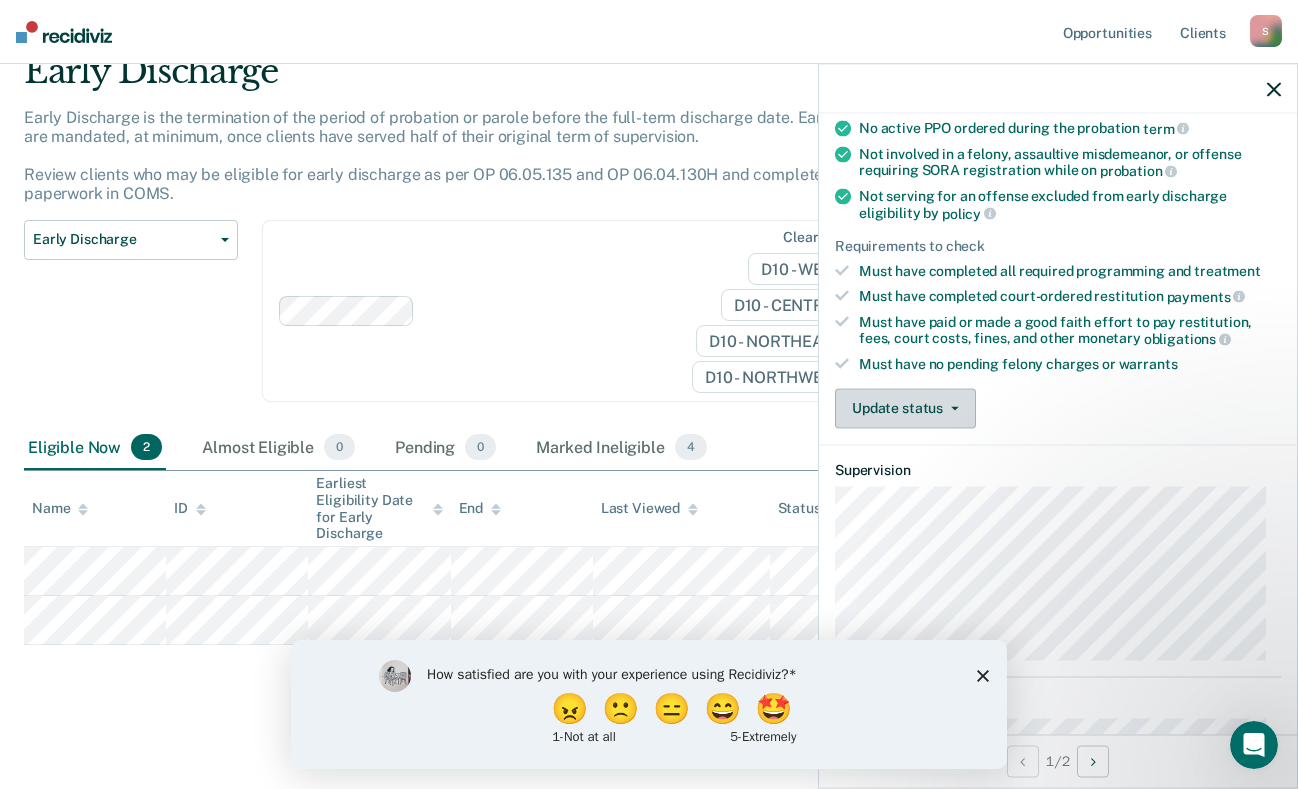 click on "Update status" at bounding box center [905, 408] 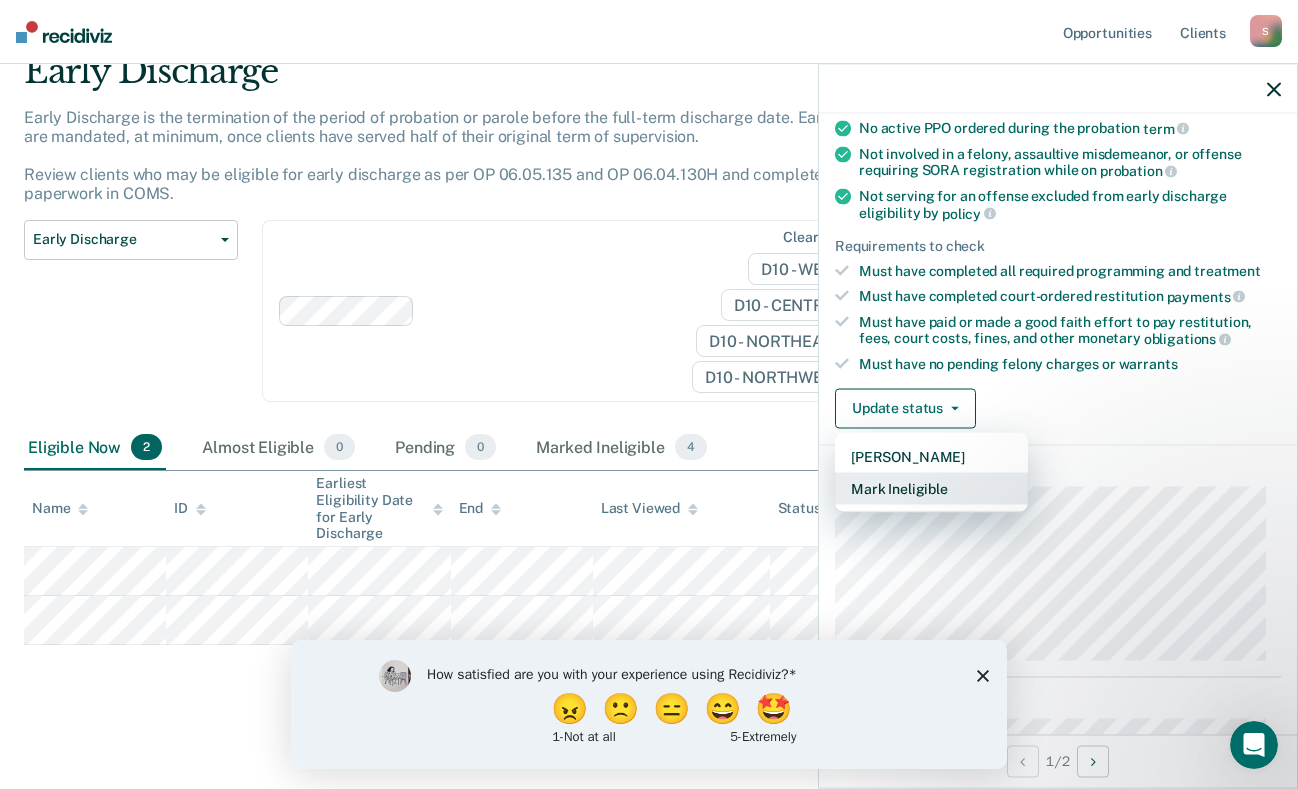 click on "Mark Ineligible" at bounding box center [931, 488] 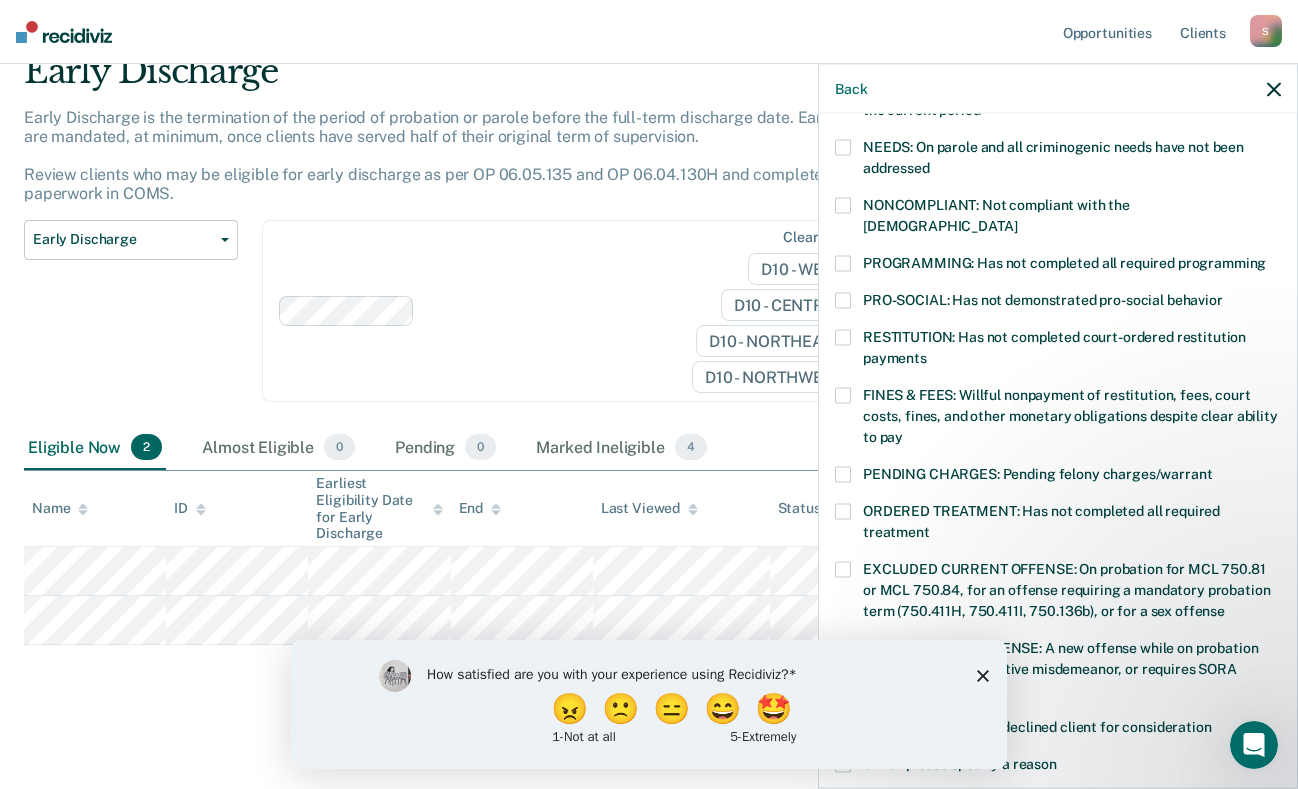 scroll, scrollTop: 400, scrollLeft: 0, axis: vertical 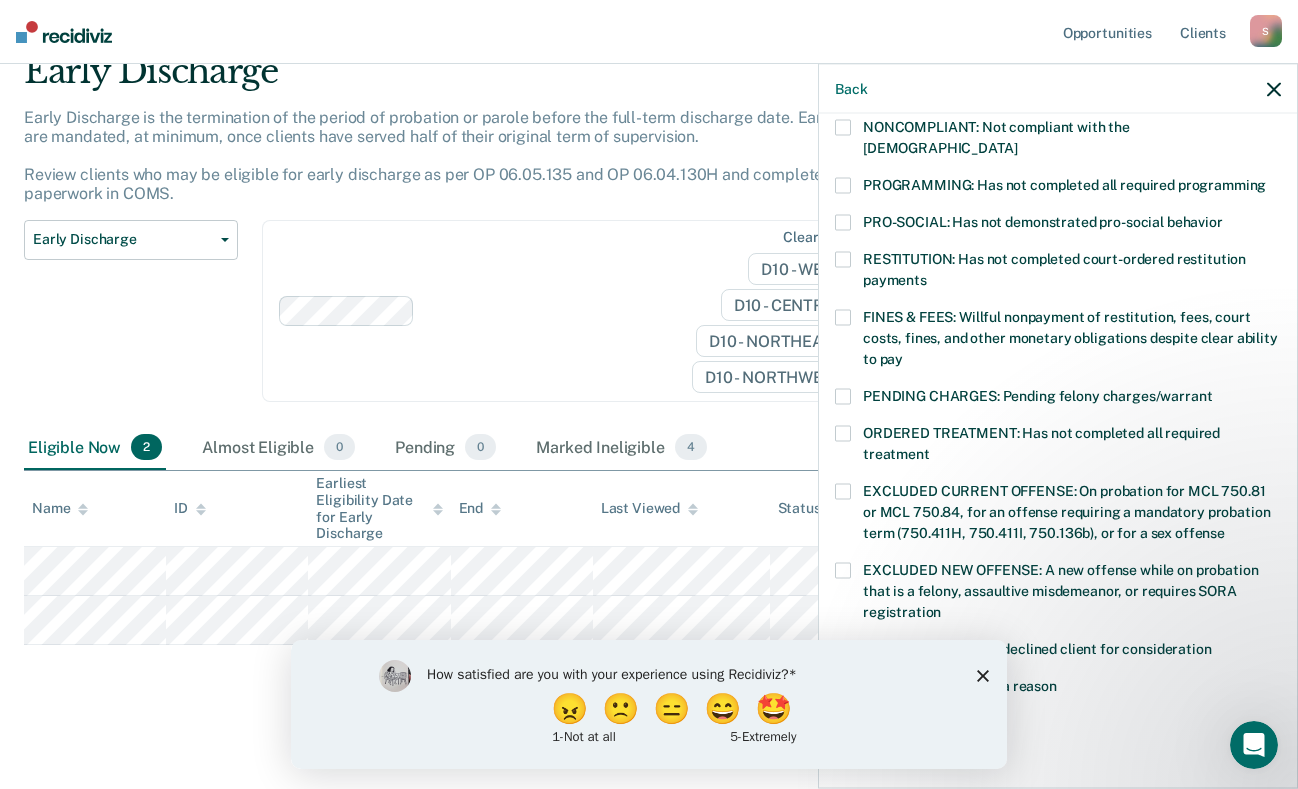 click on "PROGRAMMING: Has not completed all required programming" at bounding box center (1058, 188) 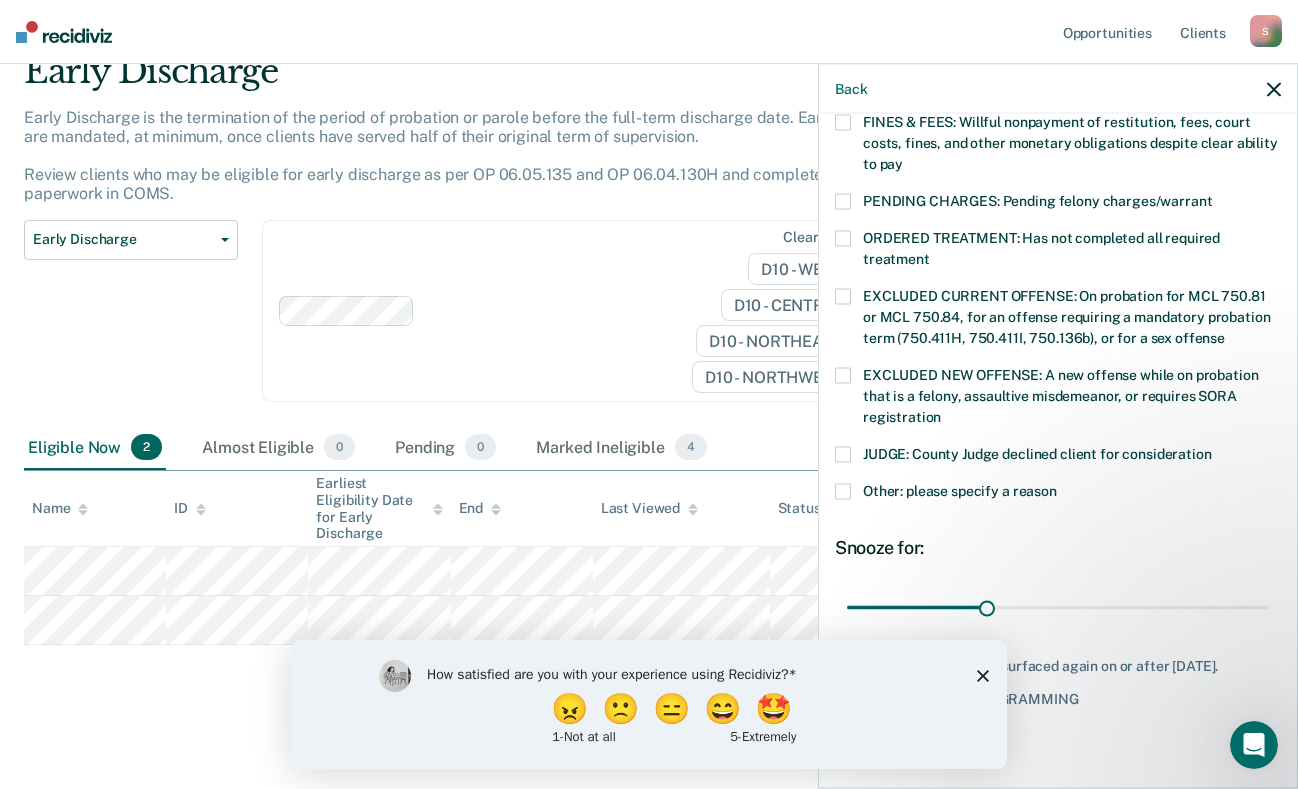 scroll, scrollTop: 605, scrollLeft: 0, axis: vertical 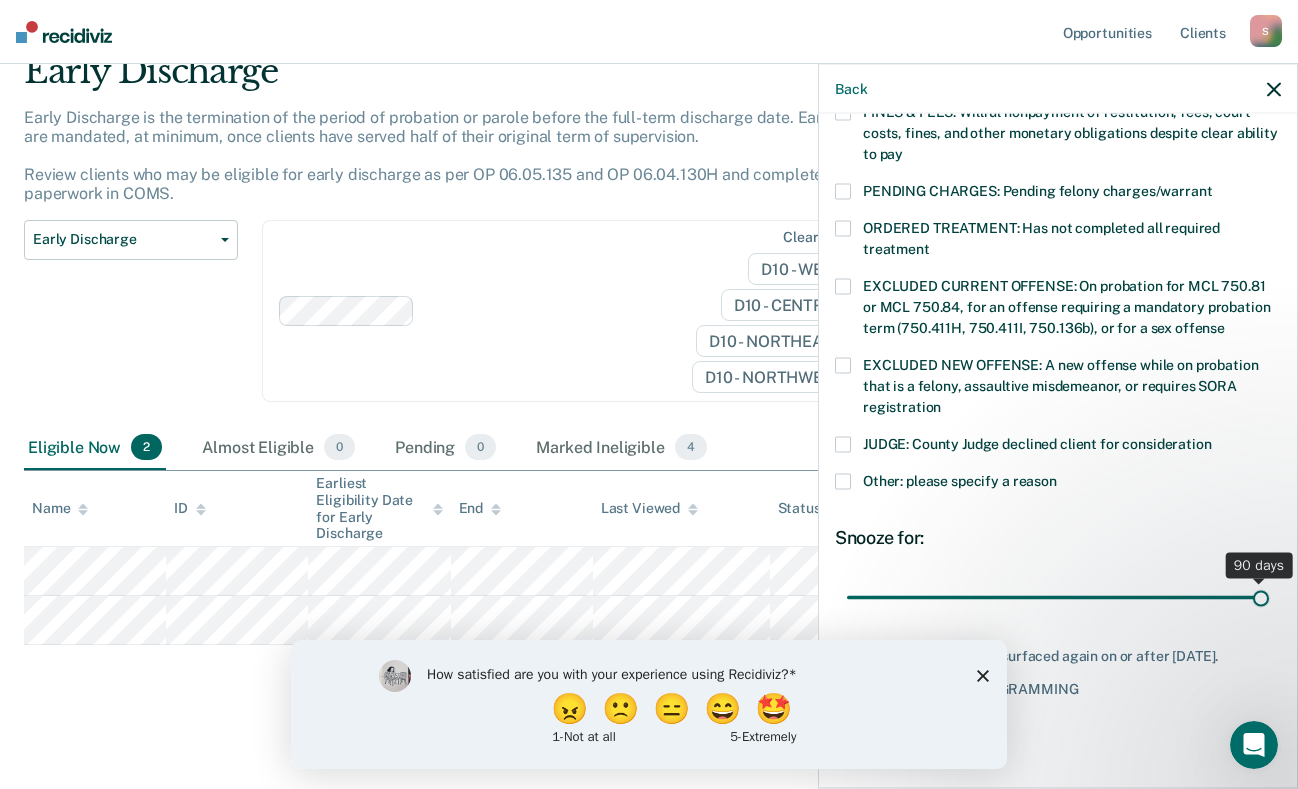 drag, startPoint x: 981, startPoint y: 583, endPoint x: 1319, endPoint y: 583, distance: 338 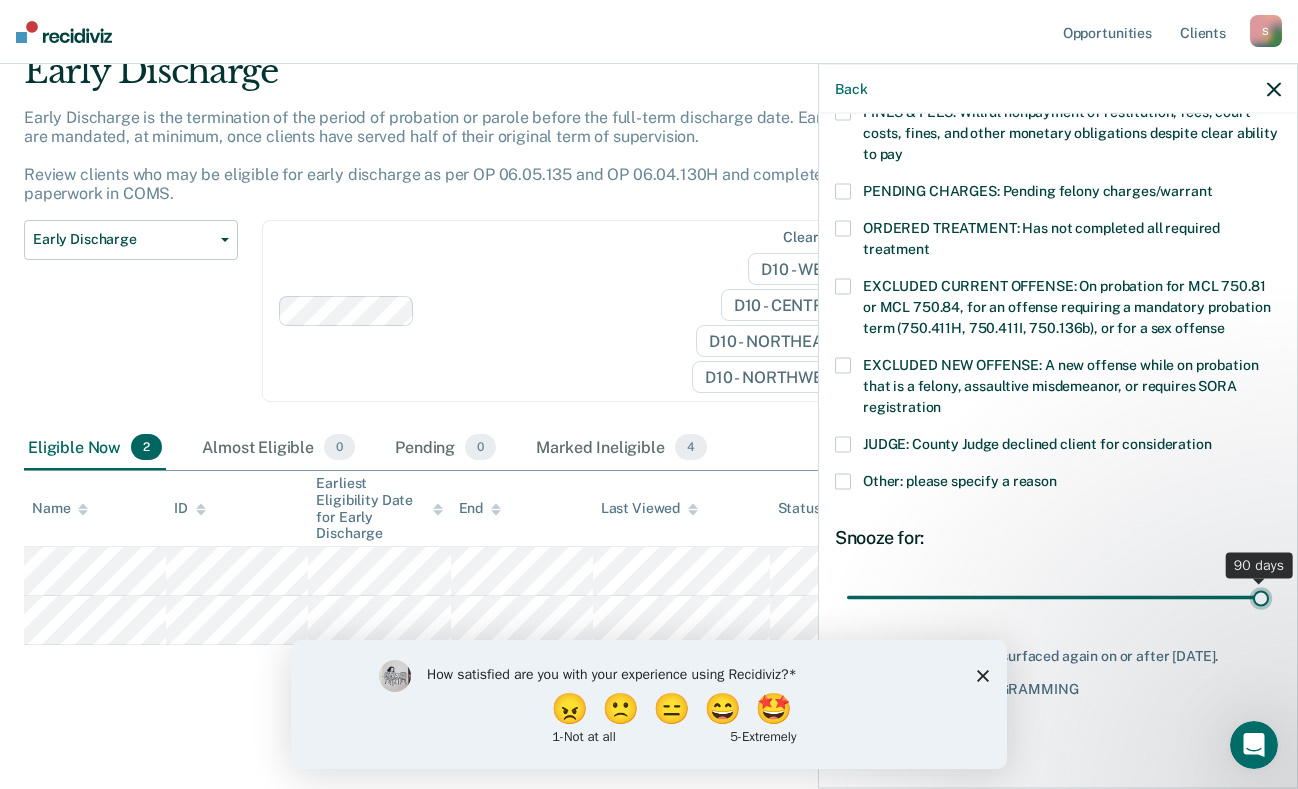 type on "90" 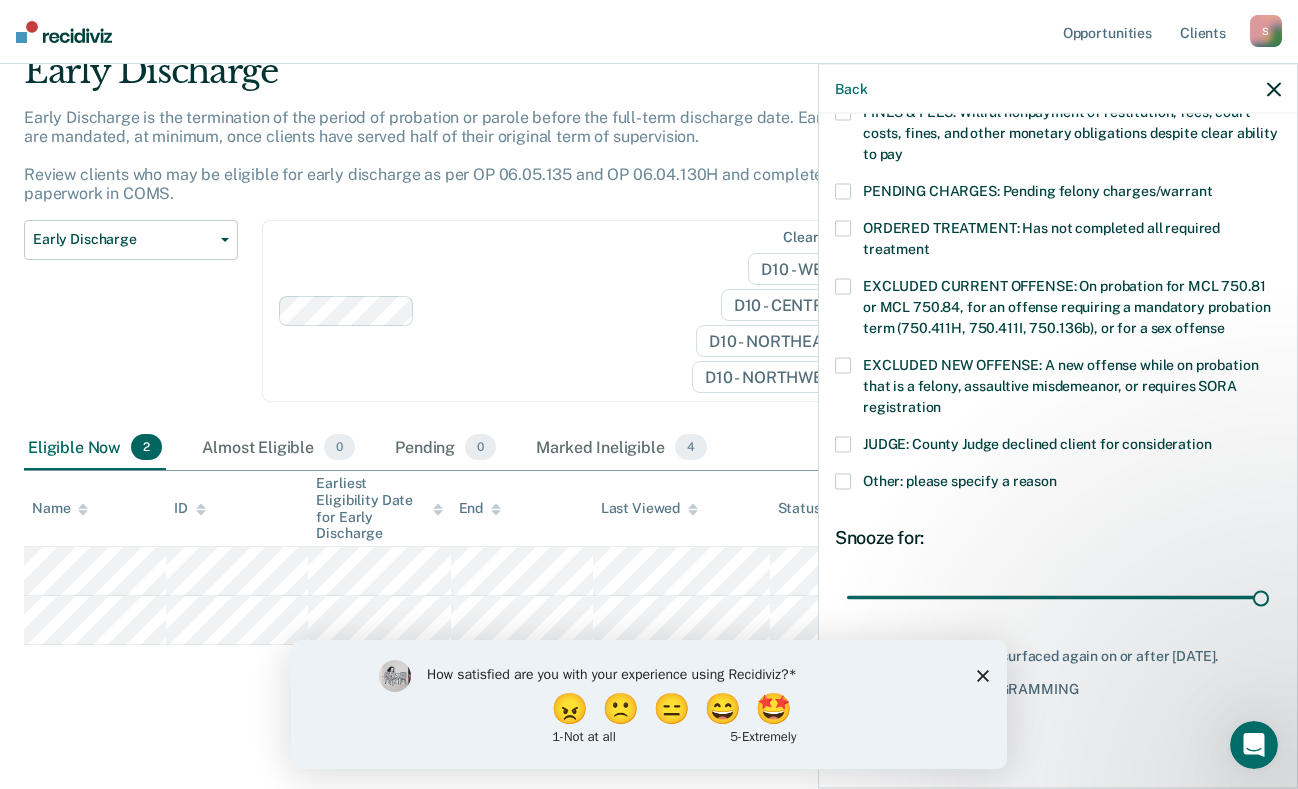 click 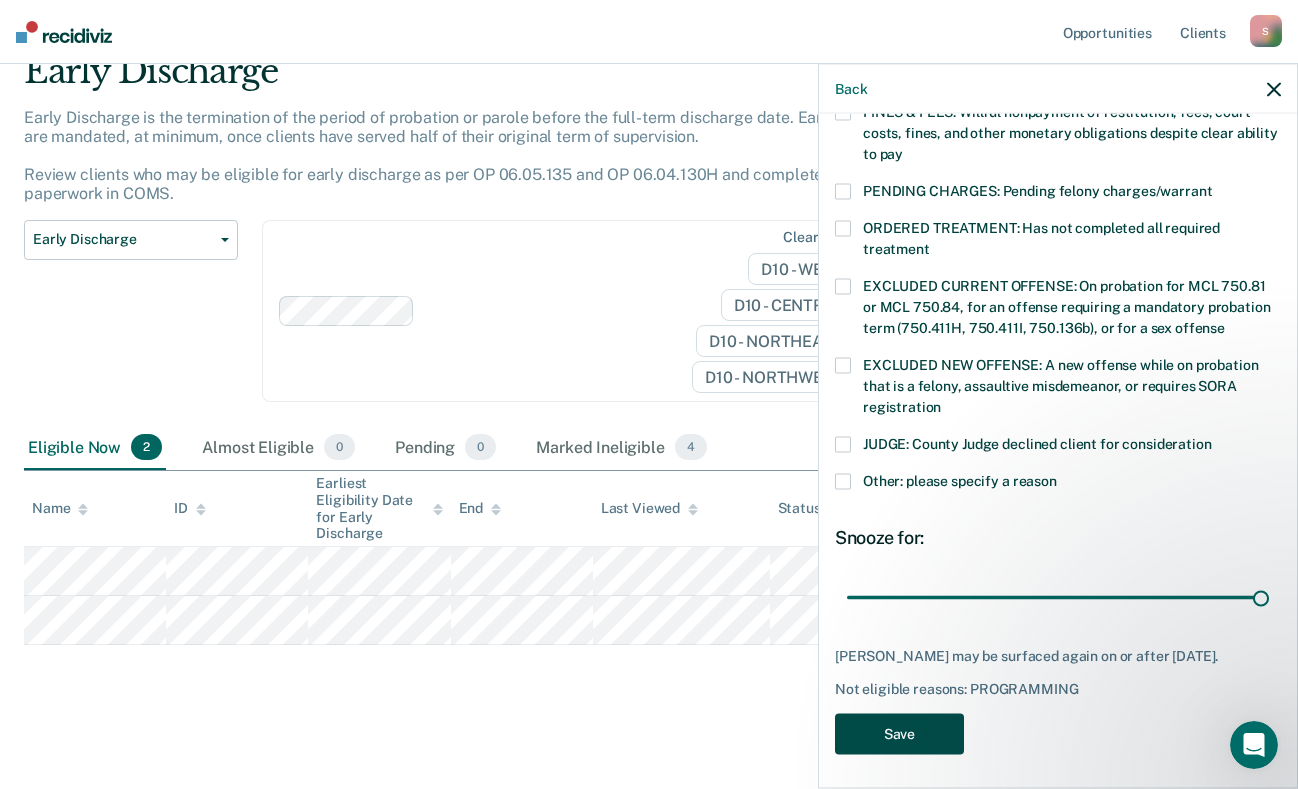 click on "Save" at bounding box center [899, 734] 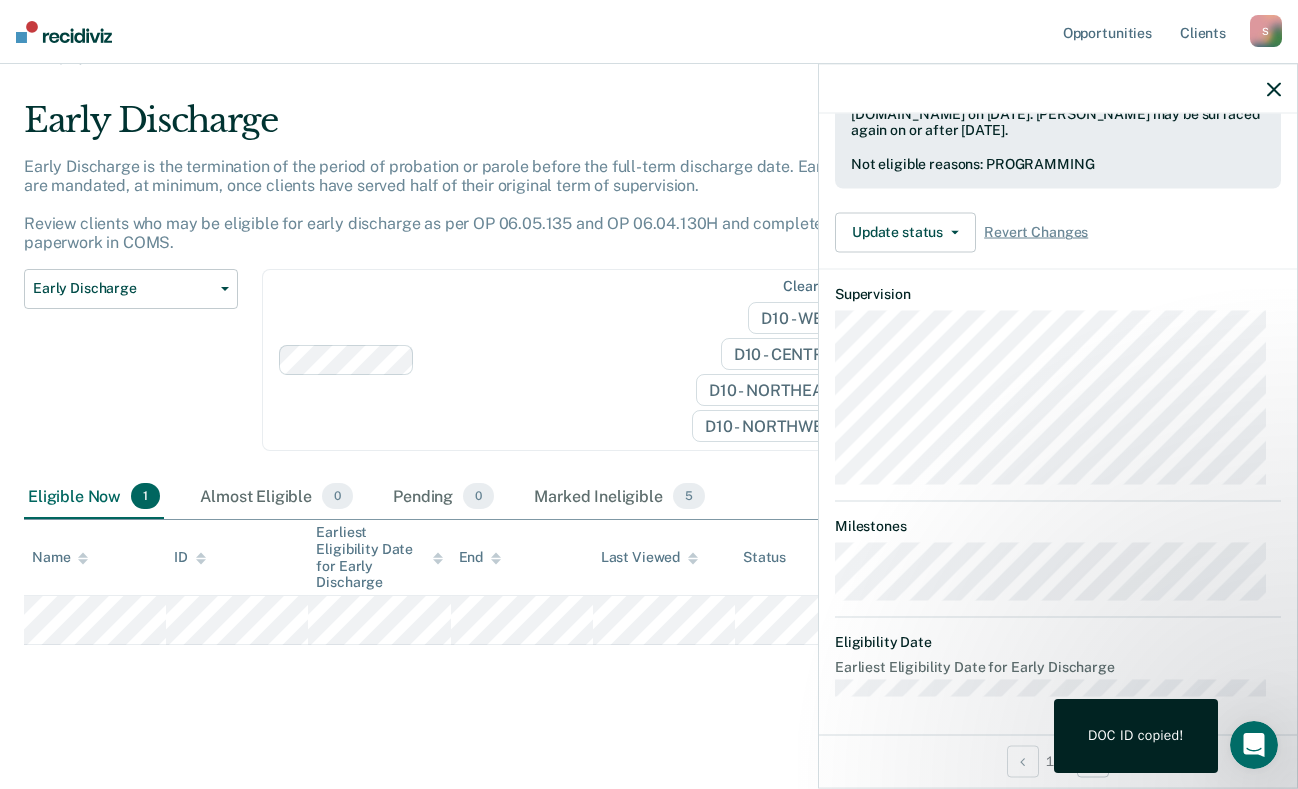 scroll, scrollTop: 355, scrollLeft: 0, axis: vertical 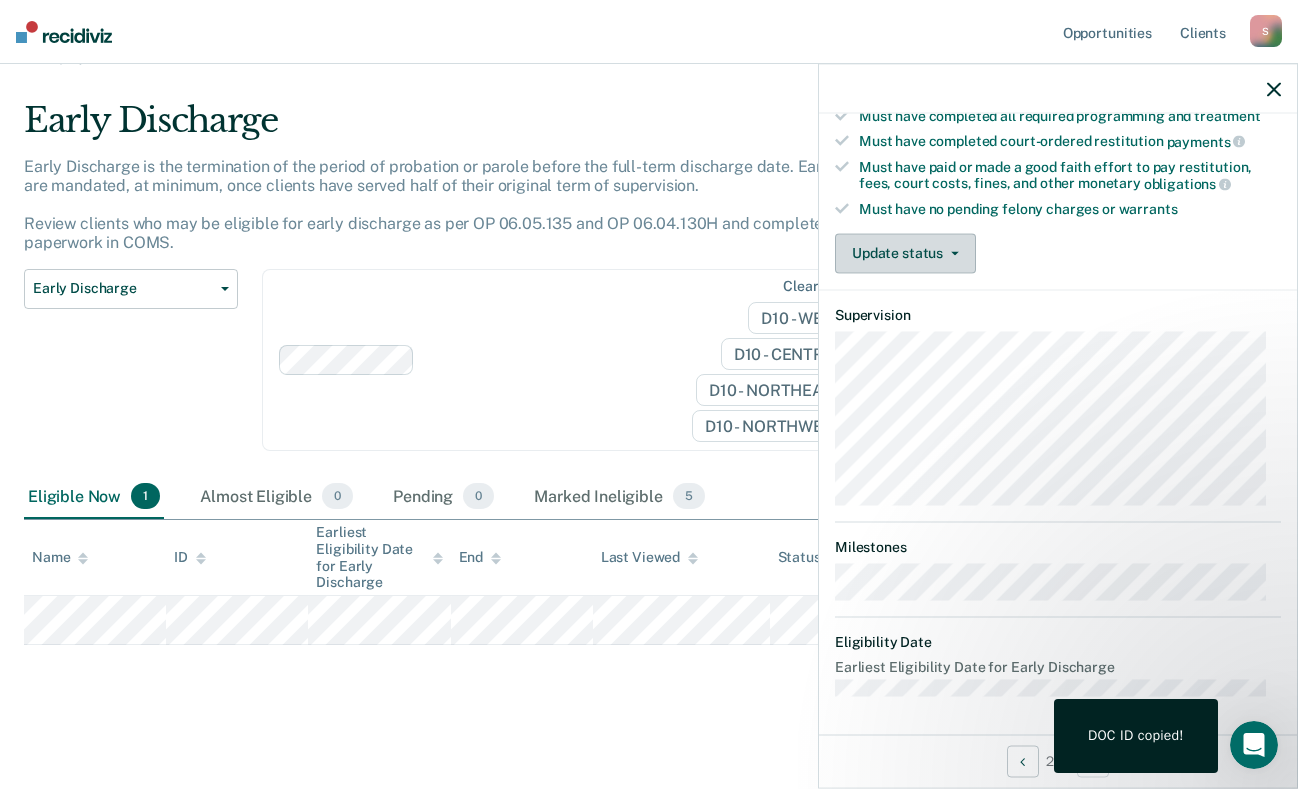 click on "Update status" at bounding box center [905, 253] 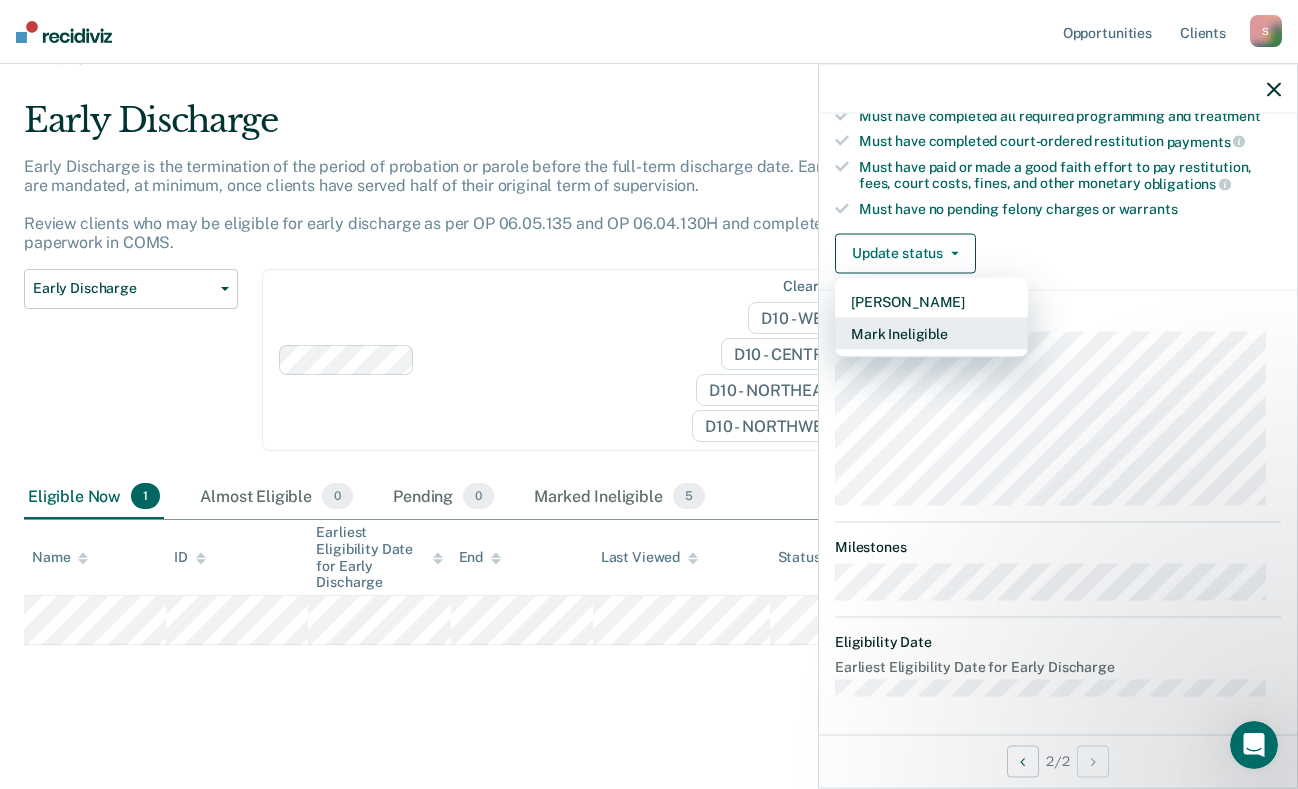 click on "Mark Ineligible" at bounding box center (931, 333) 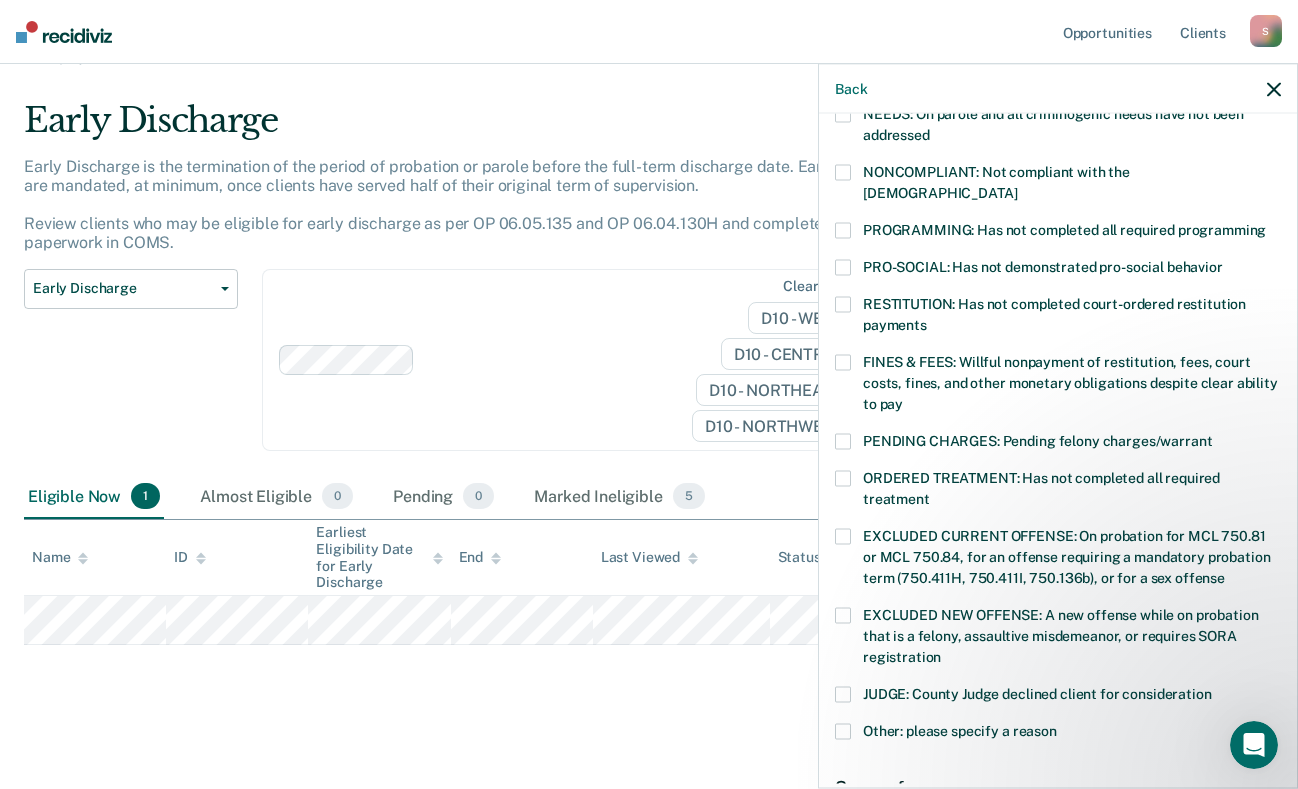 click at bounding box center [843, 173] 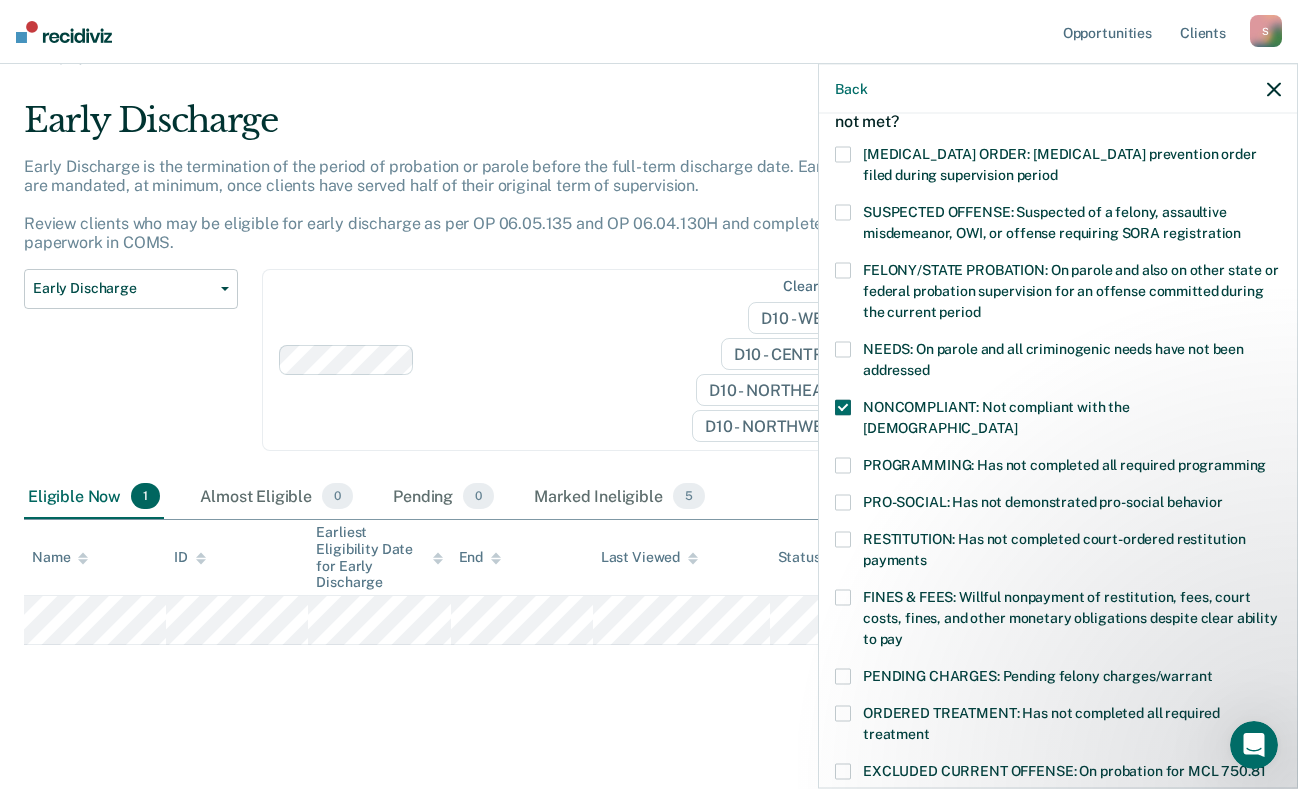 scroll, scrollTop: 155, scrollLeft: 0, axis: vertical 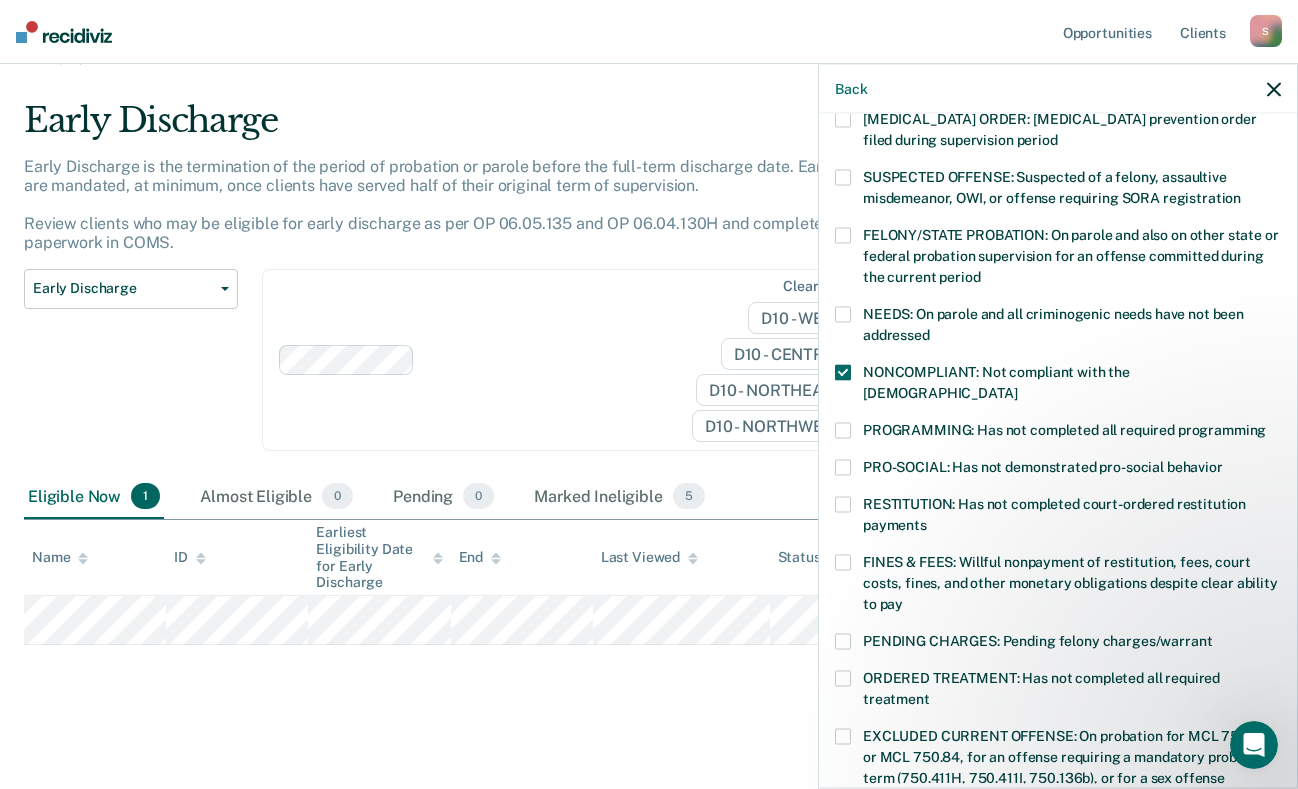 click at bounding box center [843, 431] 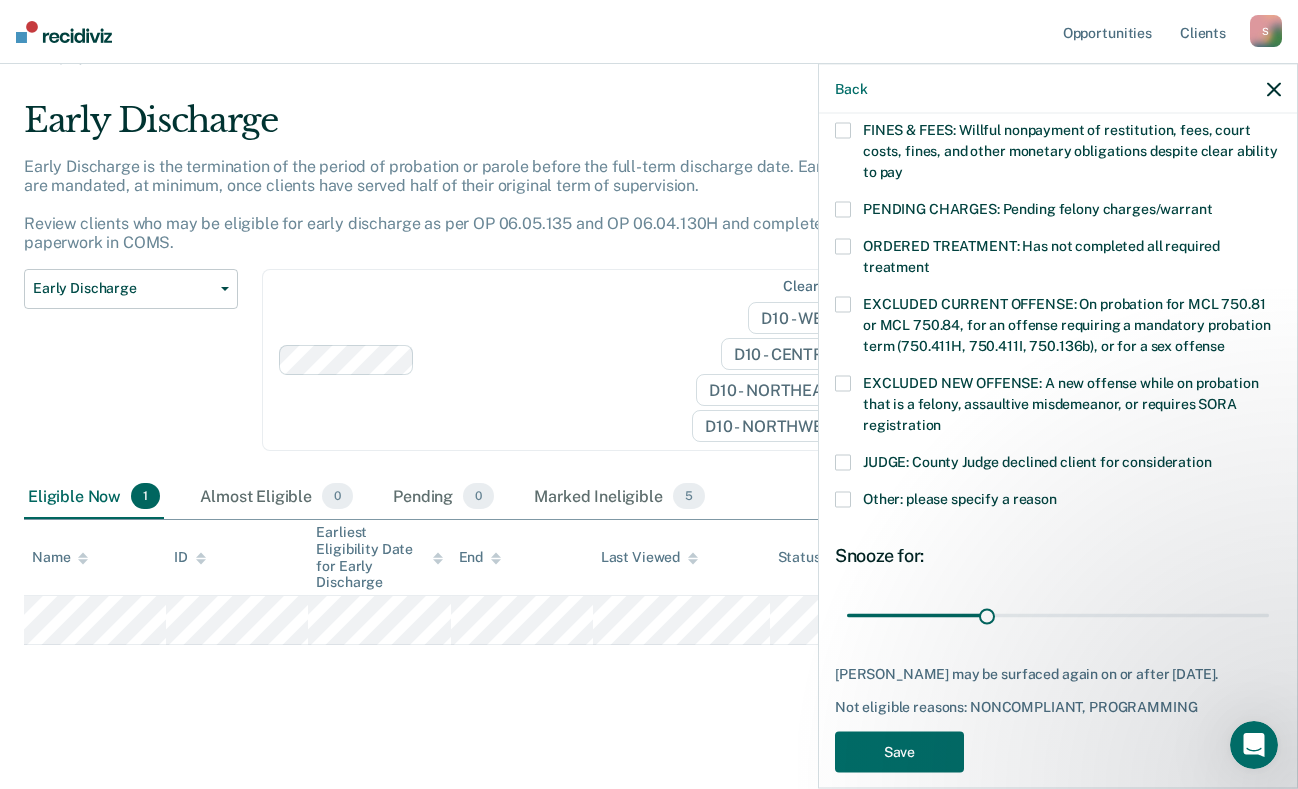 scroll, scrollTop: 605, scrollLeft: 0, axis: vertical 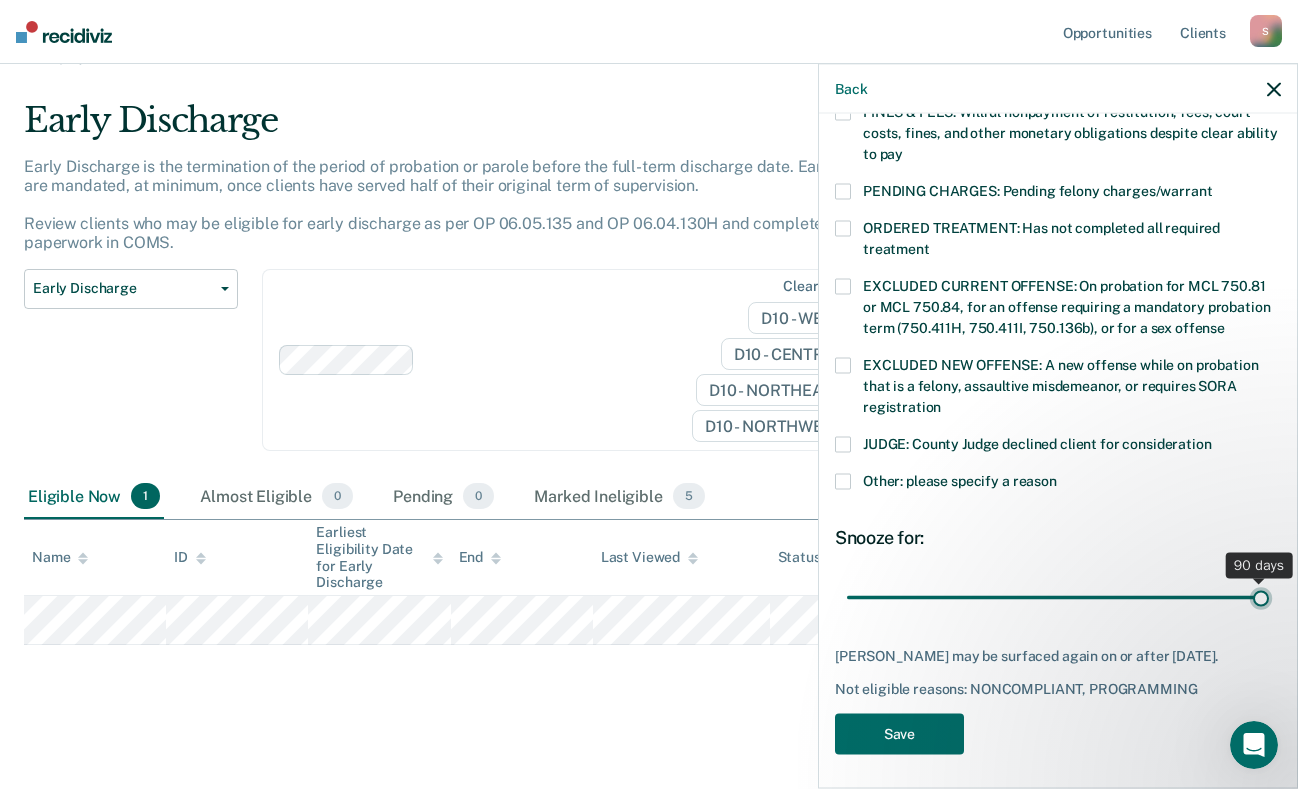 drag, startPoint x: 978, startPoint y: 570, endPoint x: 1320, endPoint y: 558, distance: 342.21045 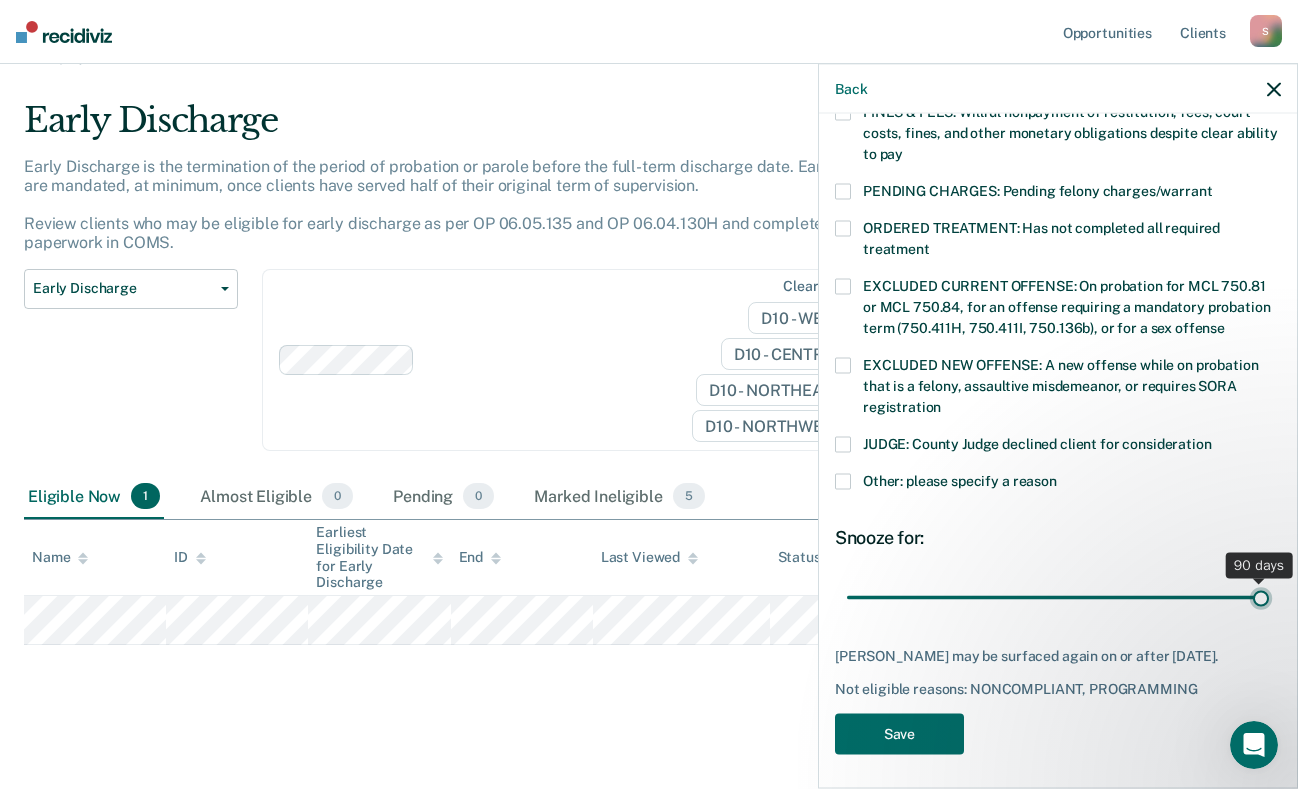 type on "90" 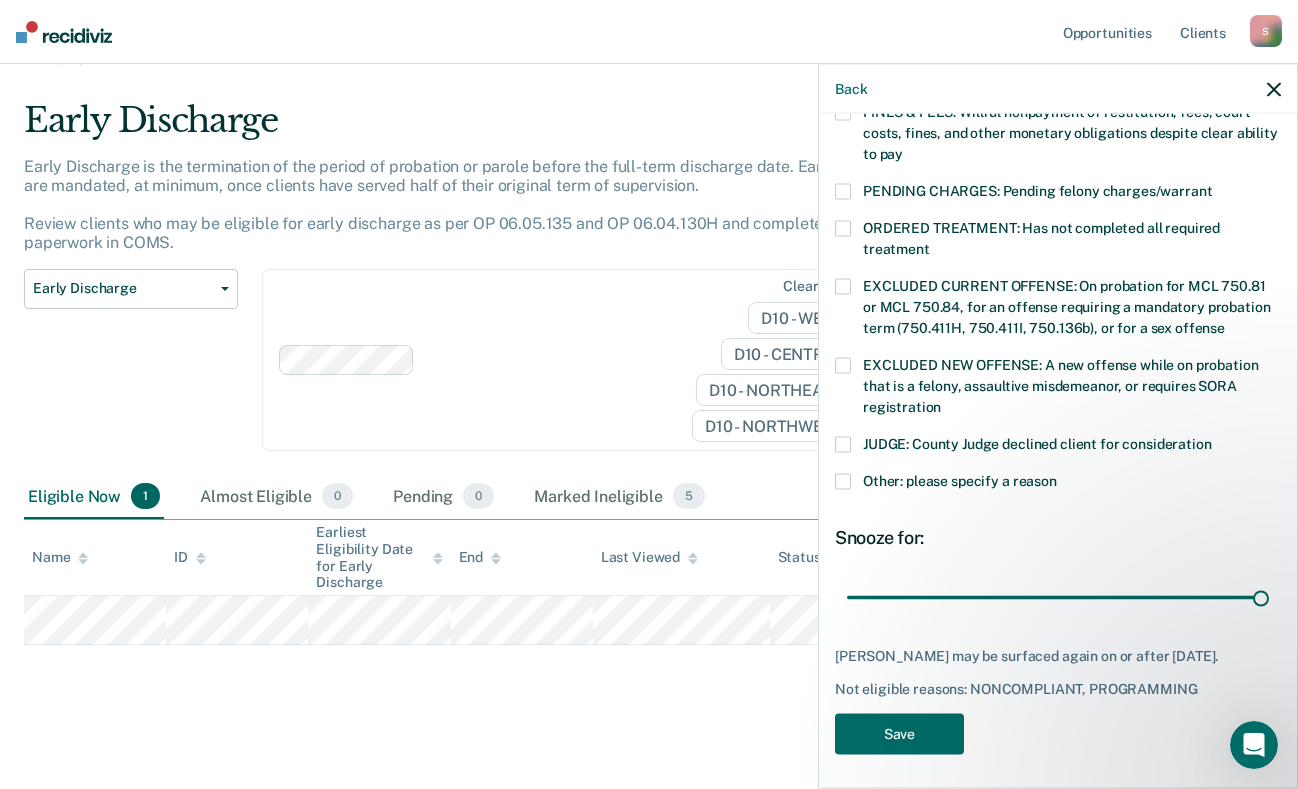 click at bounding box center (843, 482) 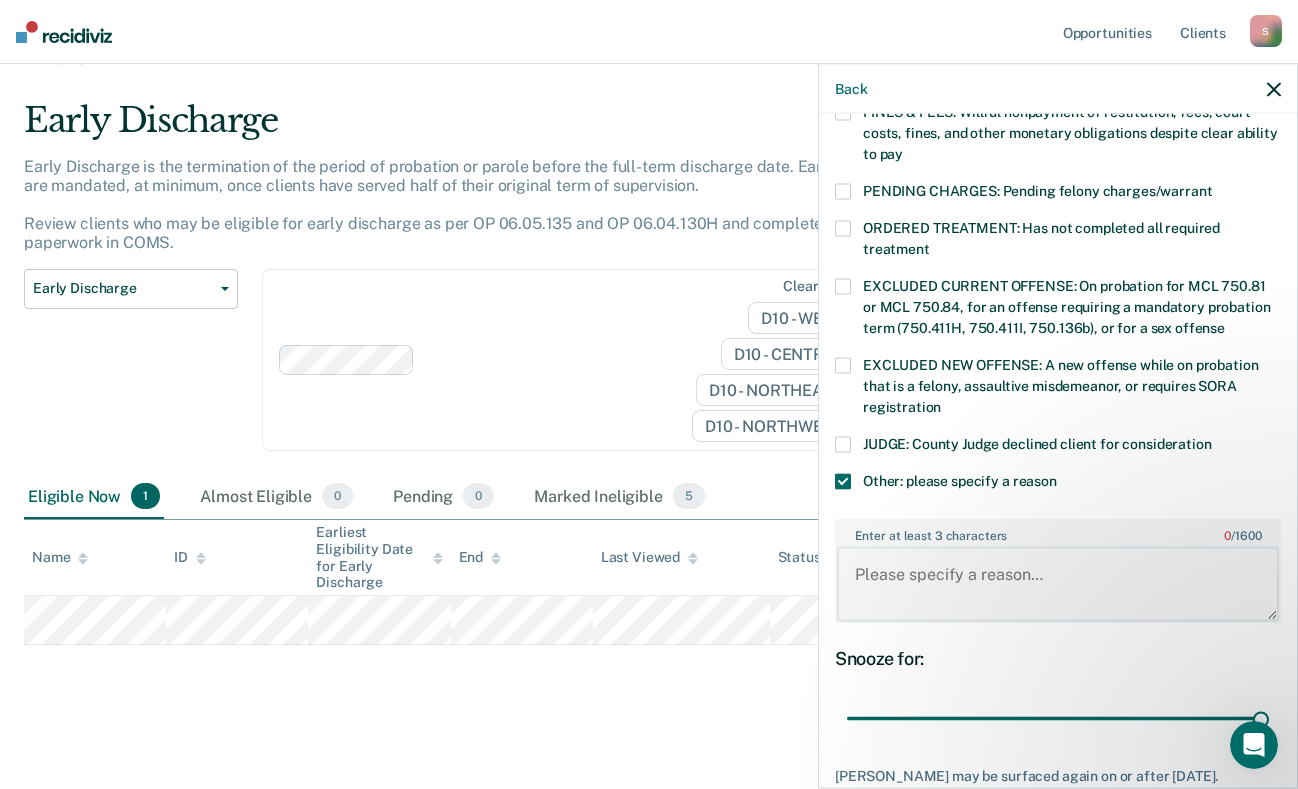 click on "Enter at least 3 characters 0  /  1600" at bounding box center [1058, 584] 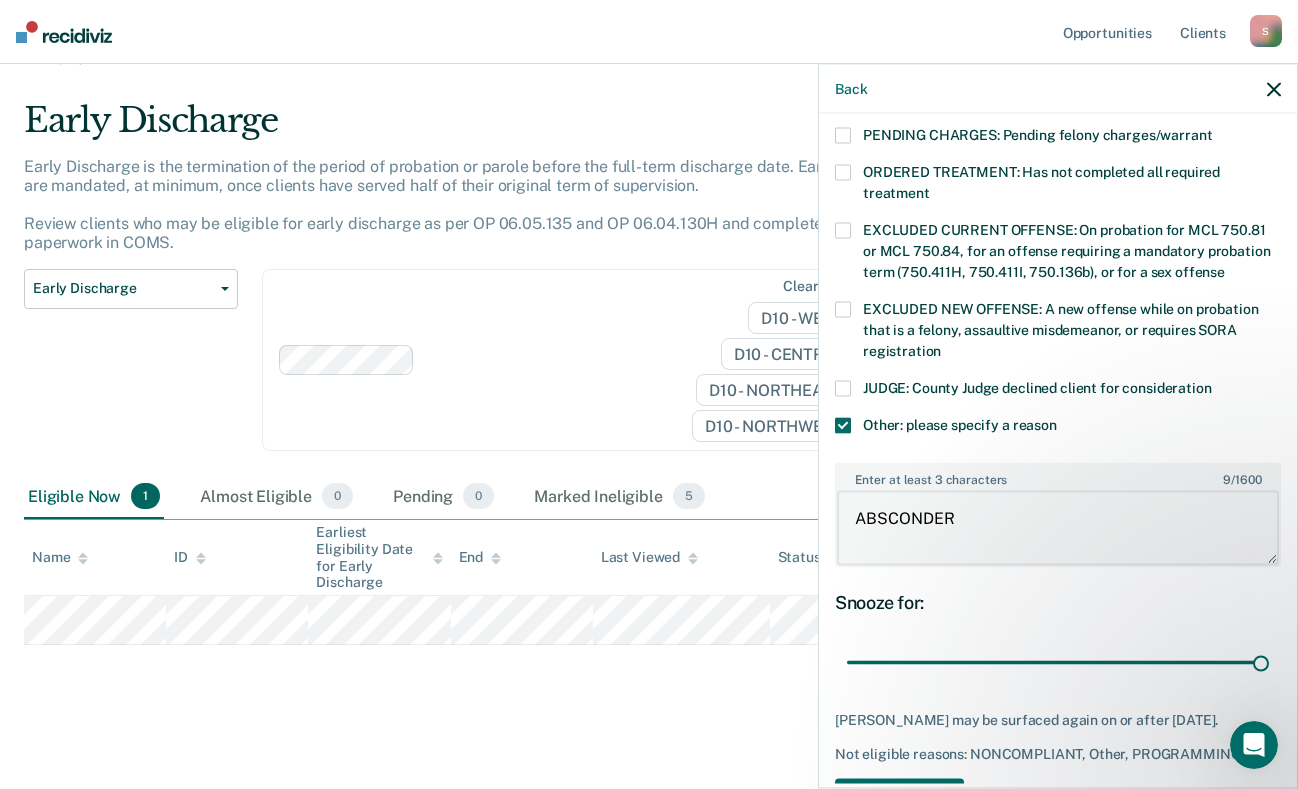 scroll, scrollTop: 705, scrollLeft: 0, axis: vertical 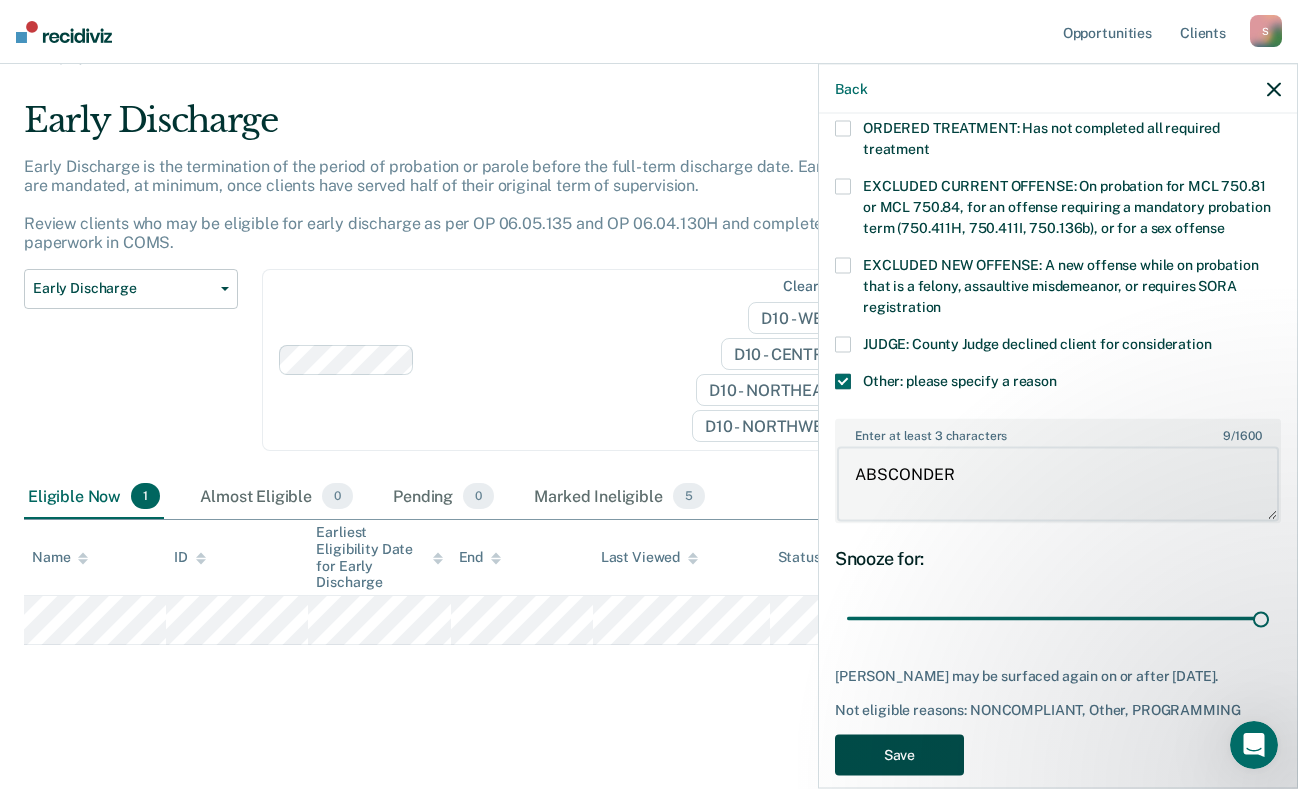type on "ABSCONDER" 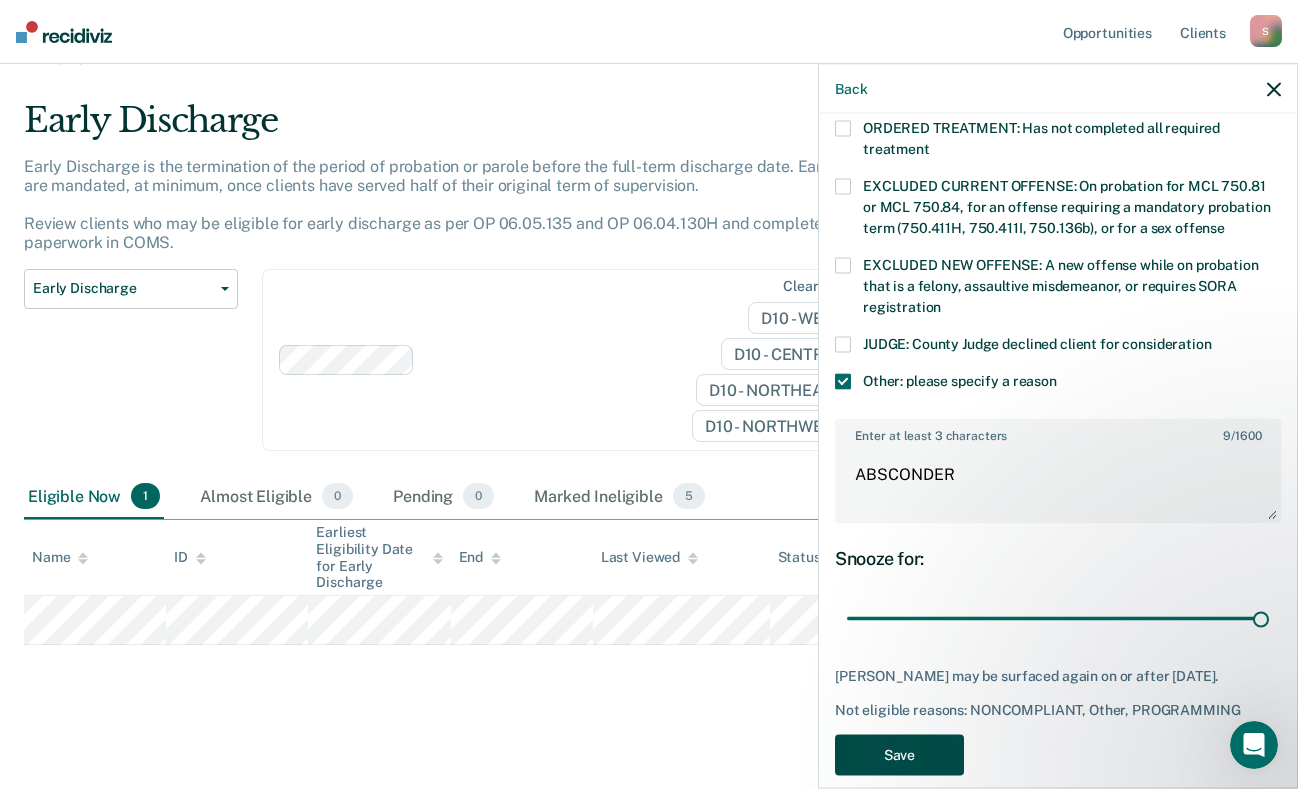 click on "Save" at bounding box center (899, 754) 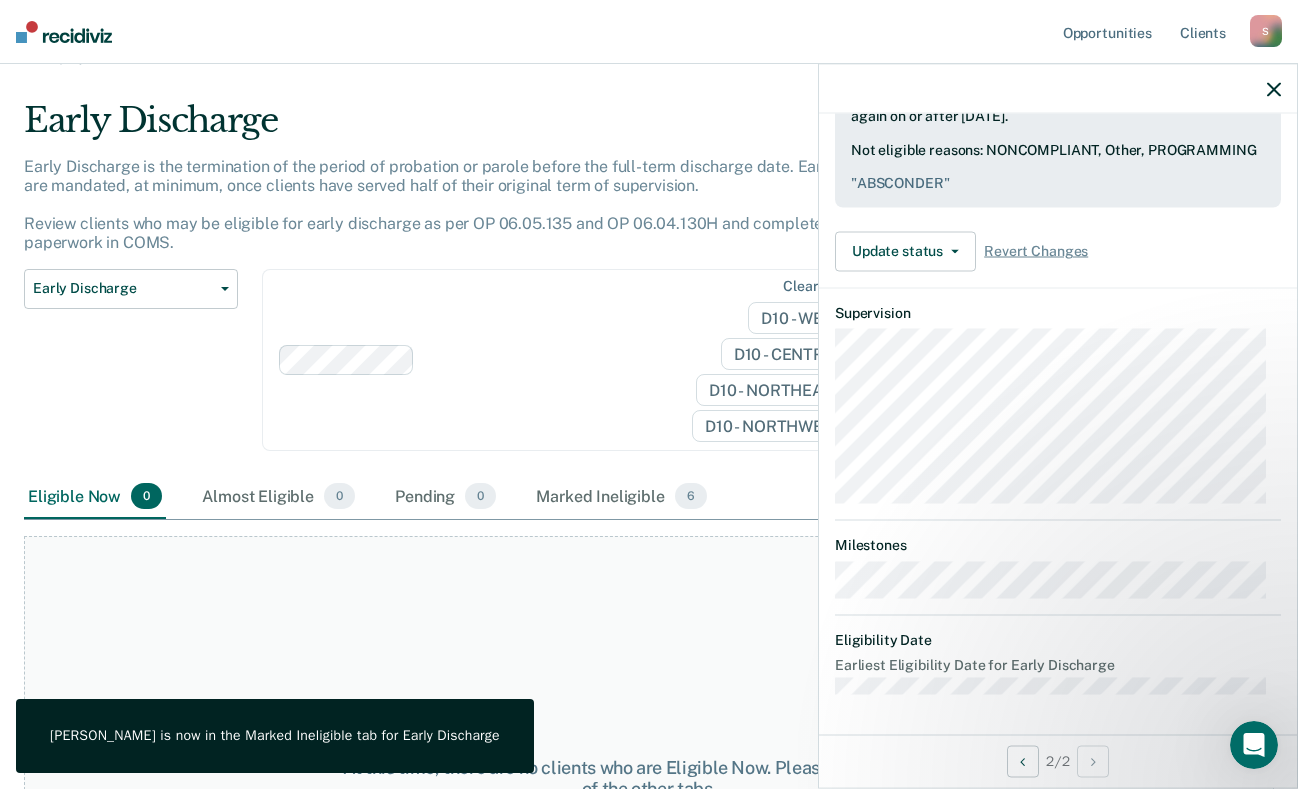 scroll, scrollTop: 552, scrollLeft: 0, axis: vertical 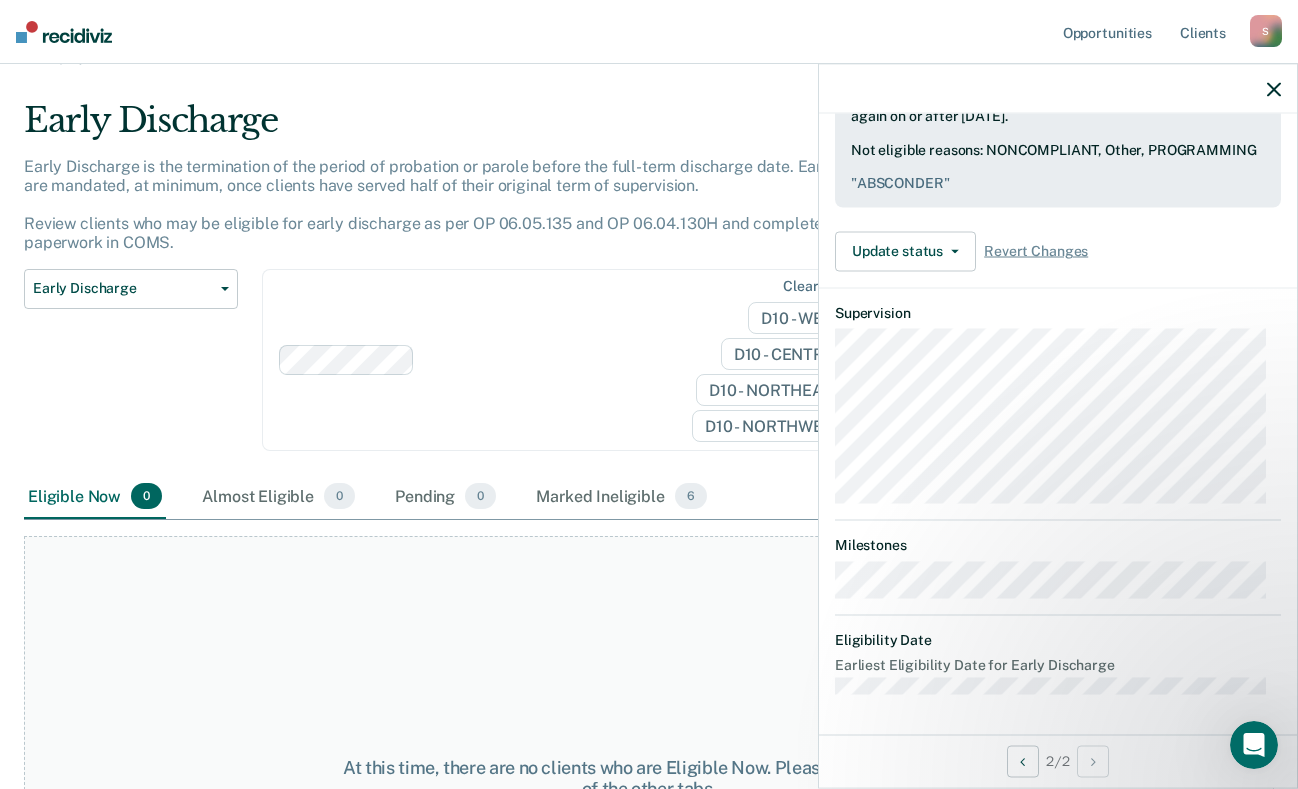 click 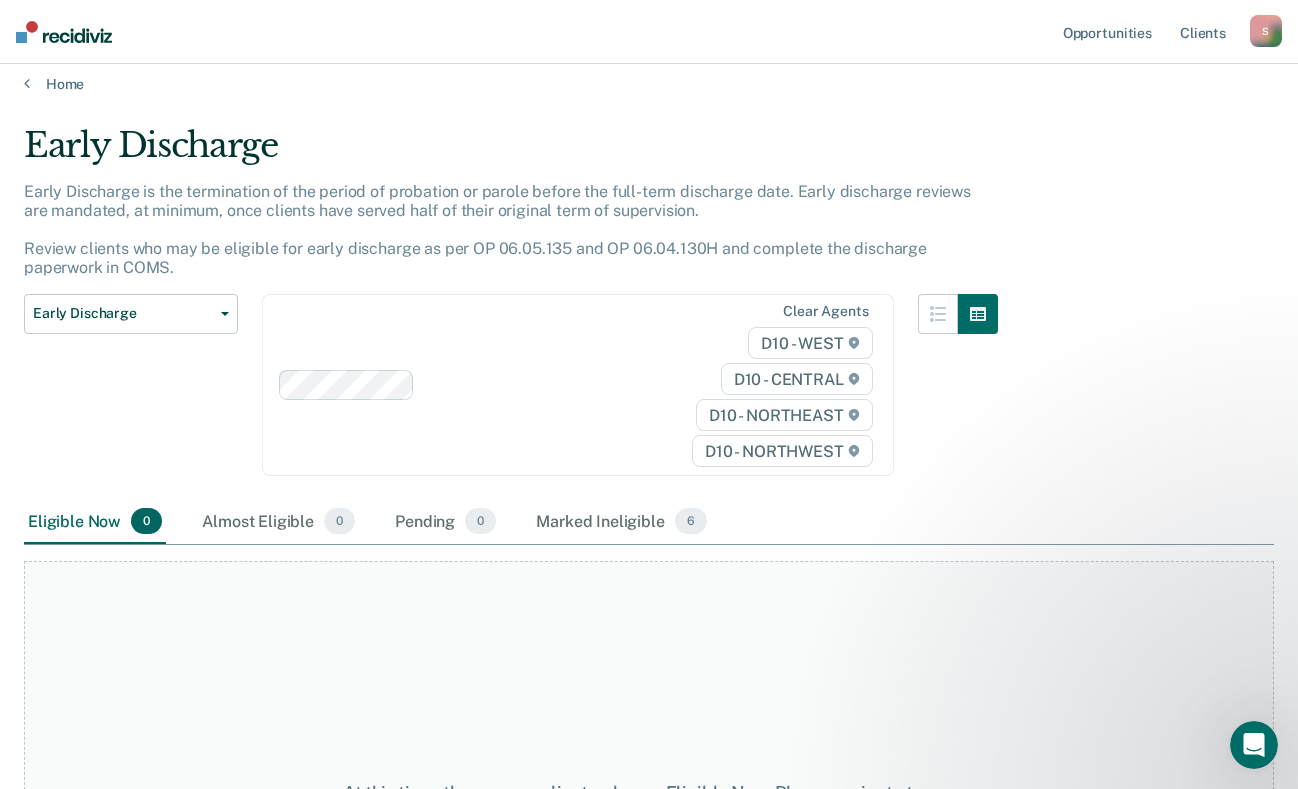 scroll, scrollTop: 0, scrollLeft: 0, axis: both 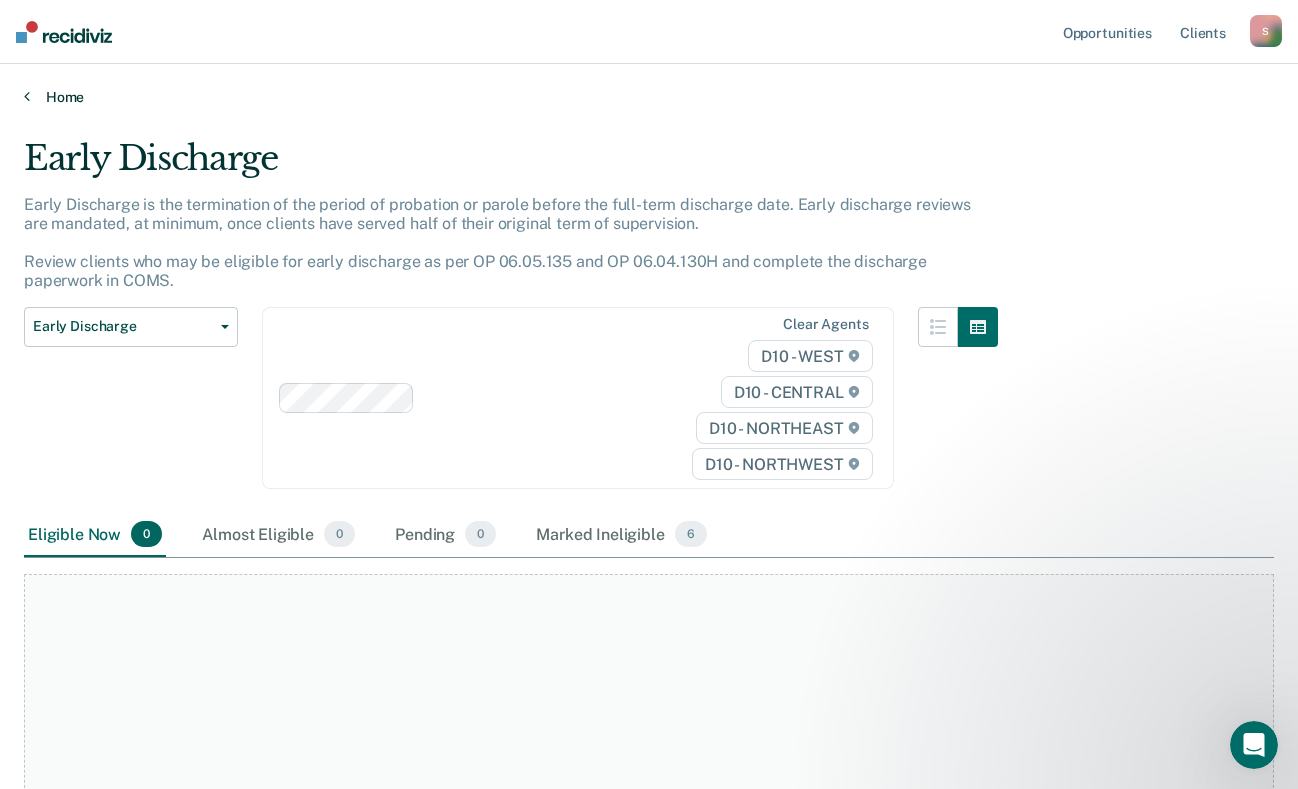 click on "Home" at bounding box center [649, 97] 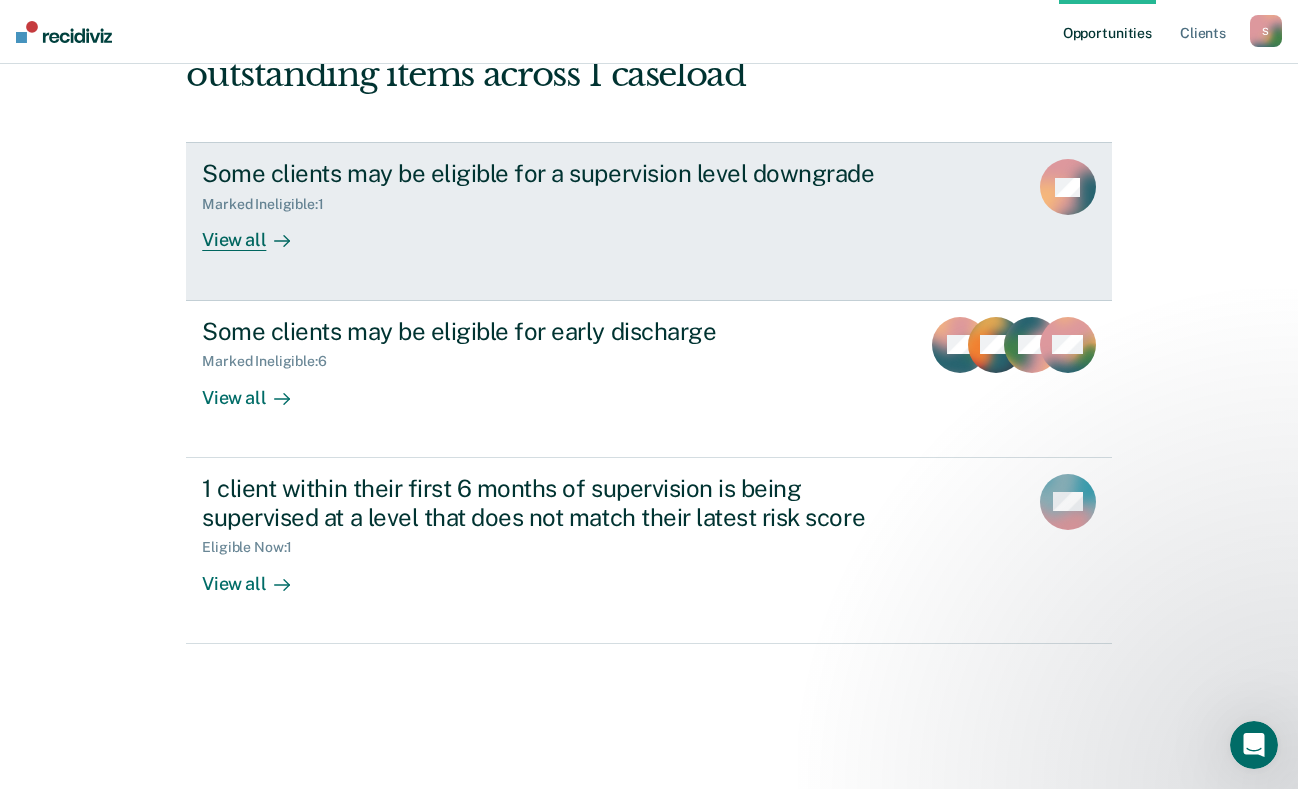 scroll, scrollTop: 304, scrollLeft: 0, axis: vertical 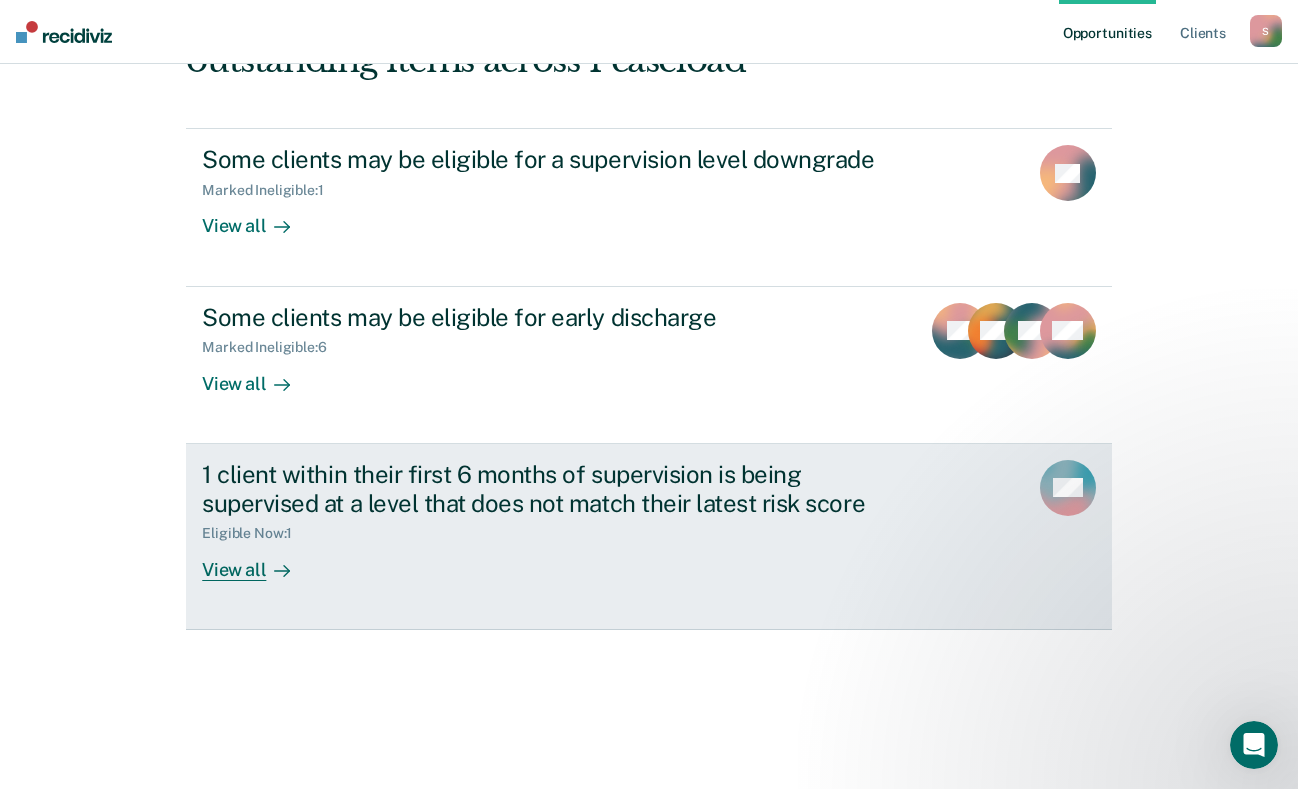 click on "1 client within their first 6 months of supervision is being supervised at a level that does not match their latest risk score" at bounding box center [553, 489] 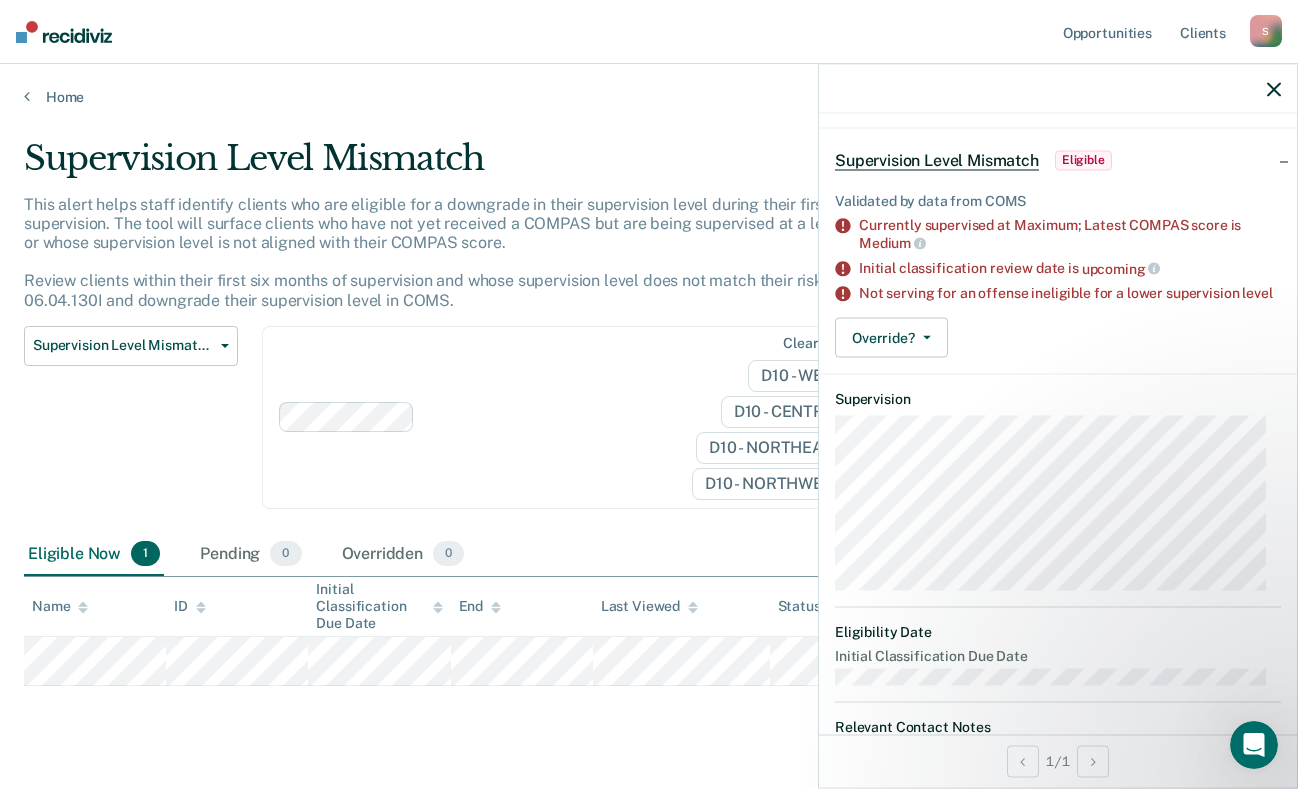 scroll, scrollTop: 100, scrollLeft: 0, axis: vertical 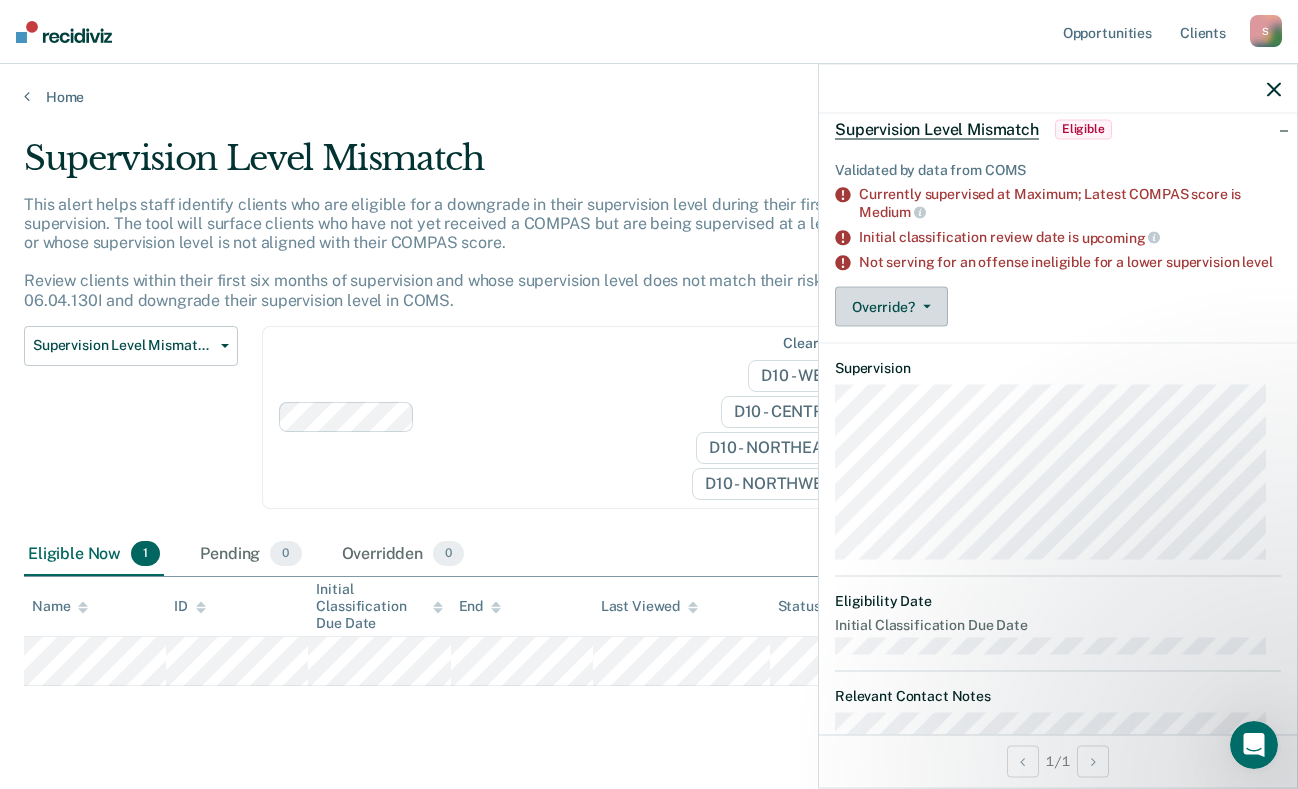 click on "Override?" at bounding box center (891, 307) 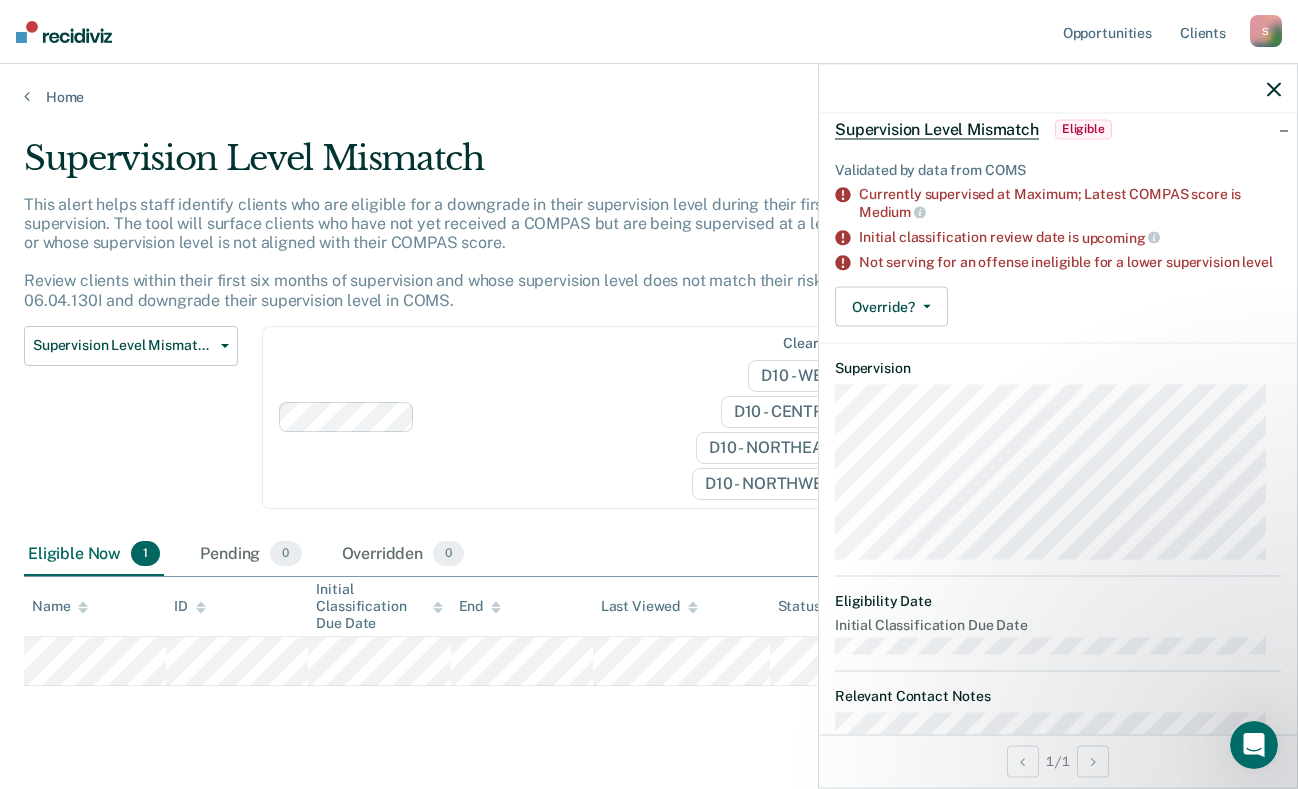 click on "Validated by data from COMS Currently supervised at Maximum; Latest COMPAS score is   Medium   Initial classification review date is   upcoming   Not serving for an offense ineligible for a lower supervision   level Override? [PERSON_NAME] Mark Overridden" at bounding box center [1058, 240] 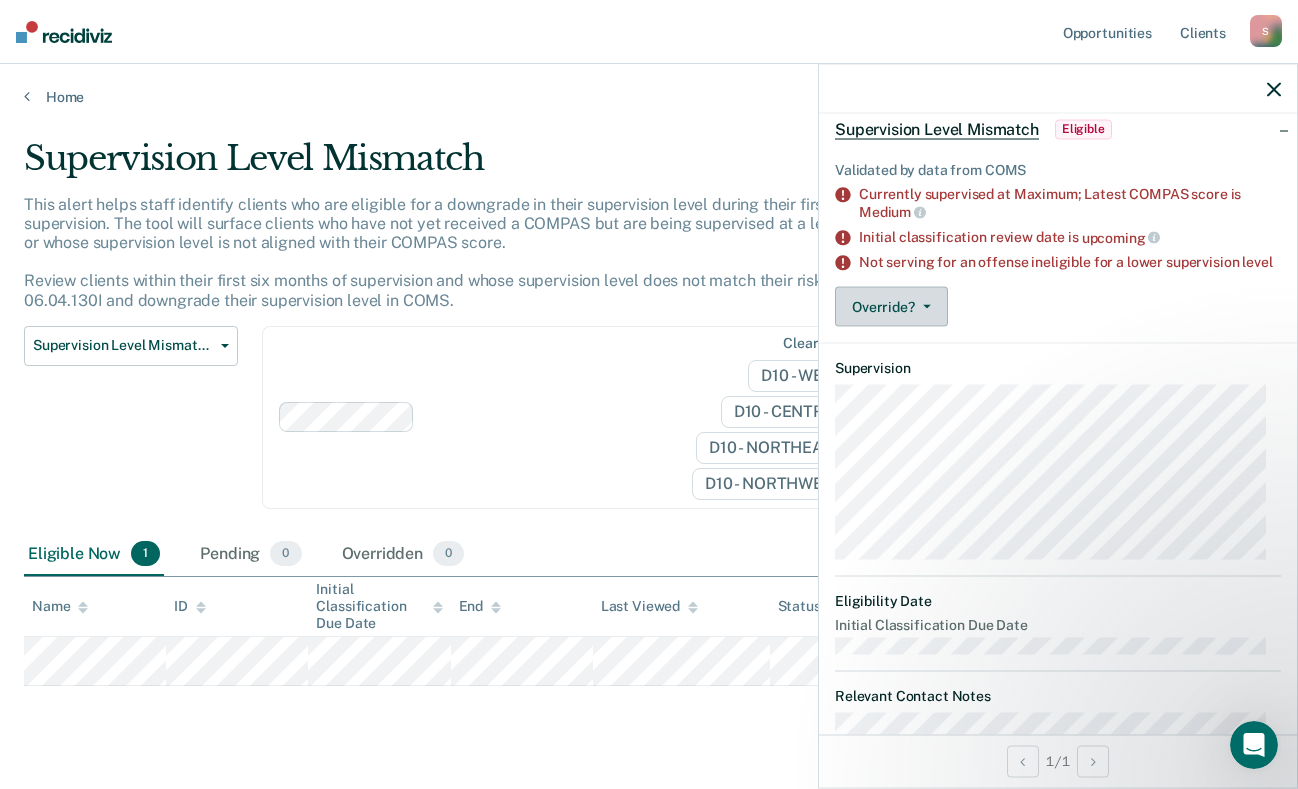 click on "Override?" at bounding box center [891, 307] 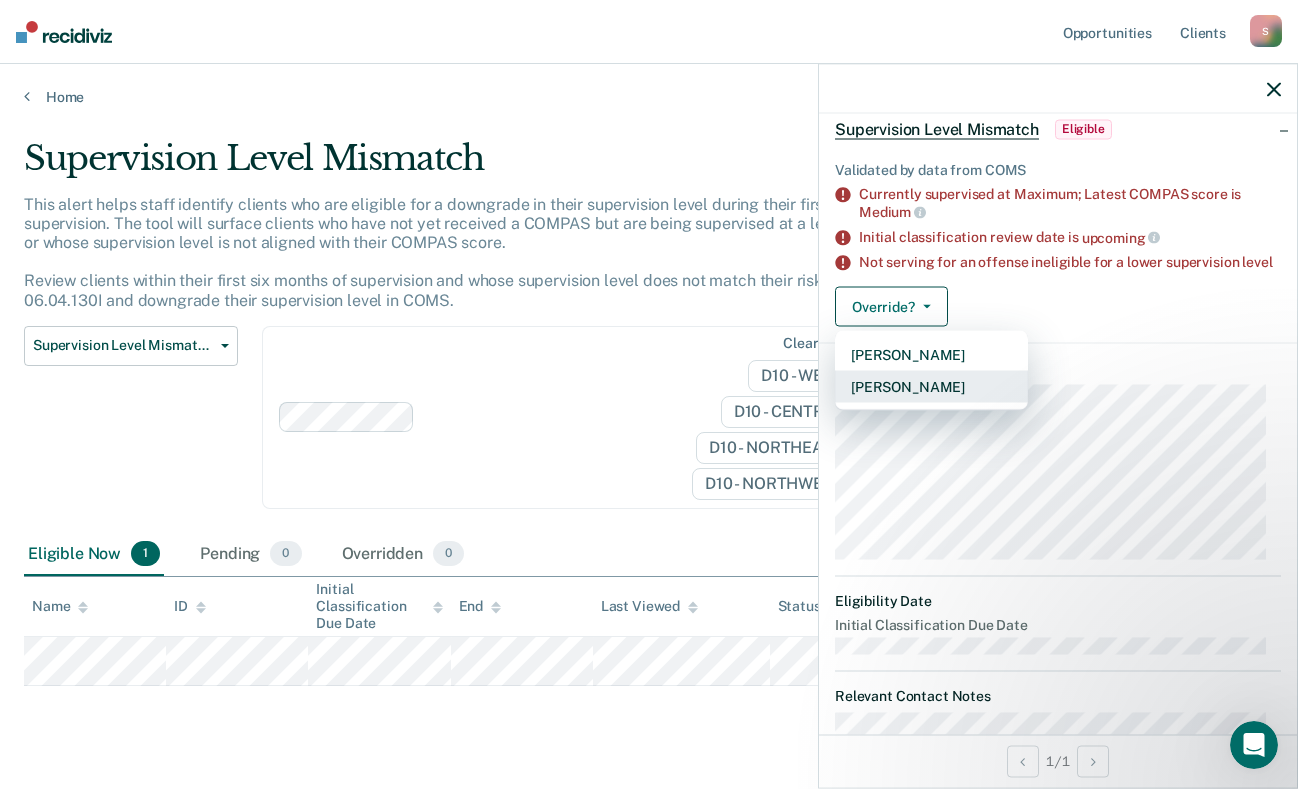 click on "[PERSON_NAME]" at bounding box center [931, 387] 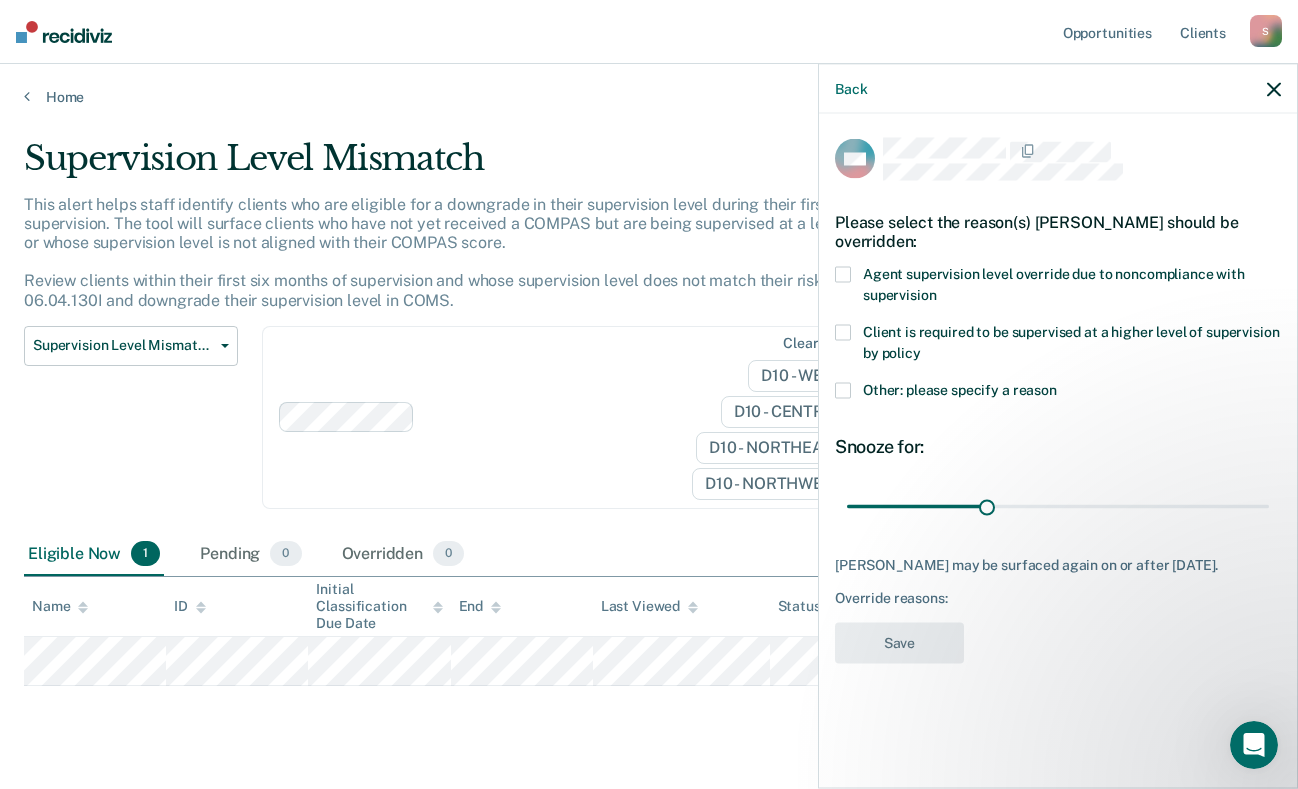 scroll, scrollTop: 0, scrollLeft: 0, axis: both 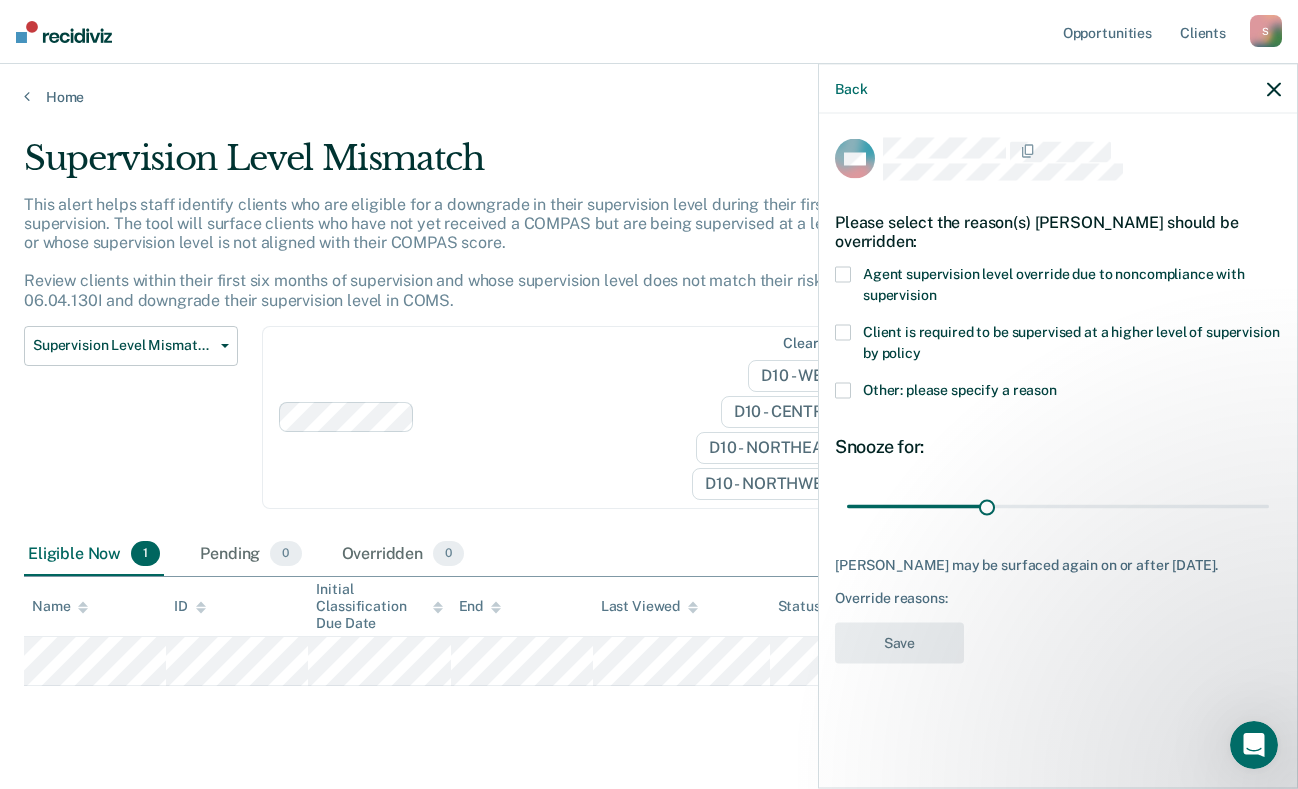 click at bounding box center (843, 333) 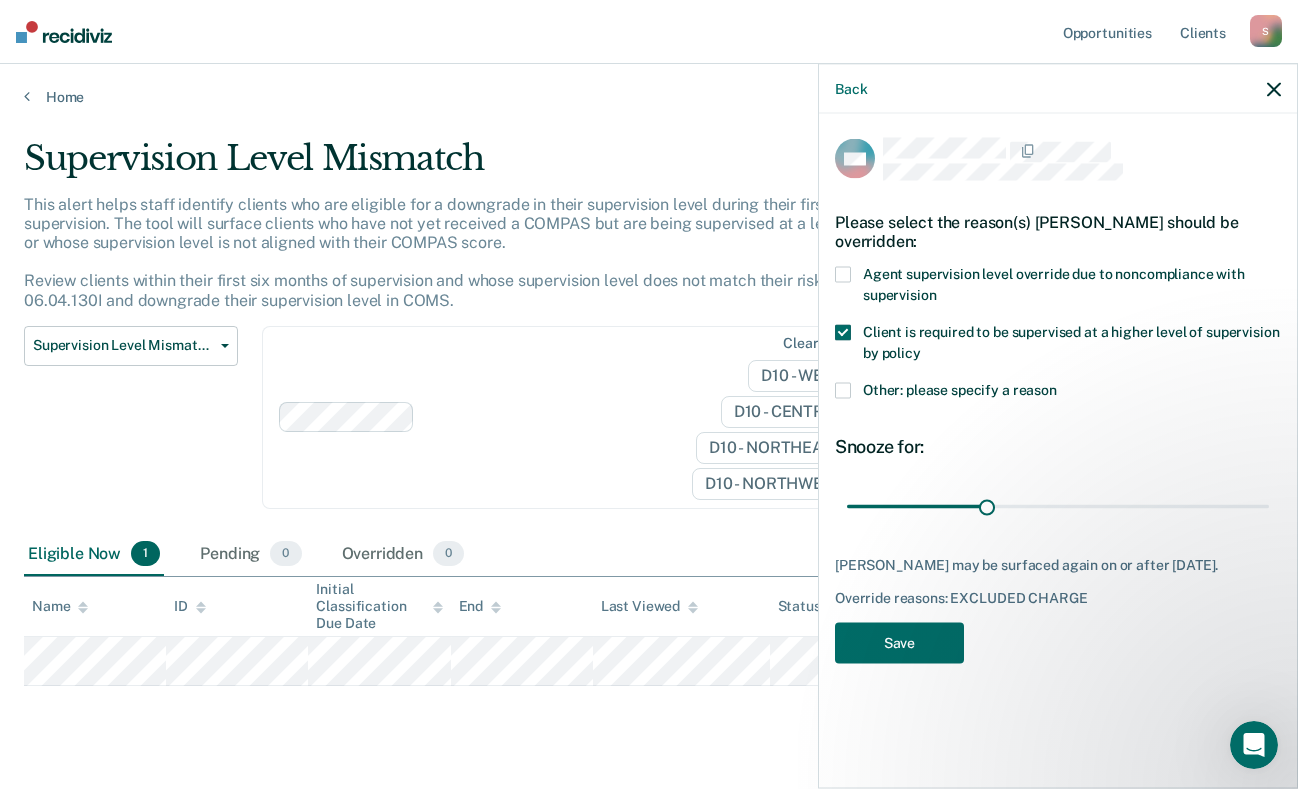 click at bounding box center [843, 391] 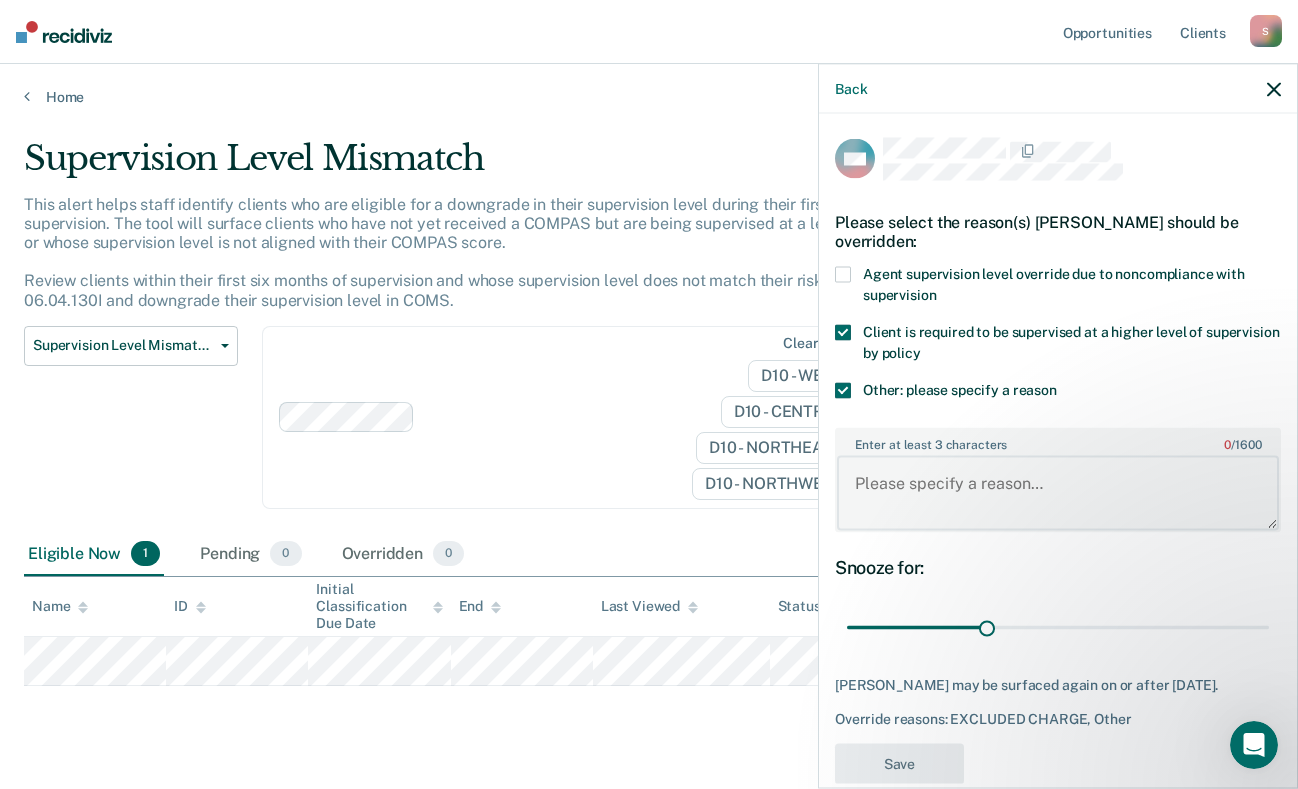 click on "Enter at least 3 characters 0  /  1600" at bounding box center (1058, 493) 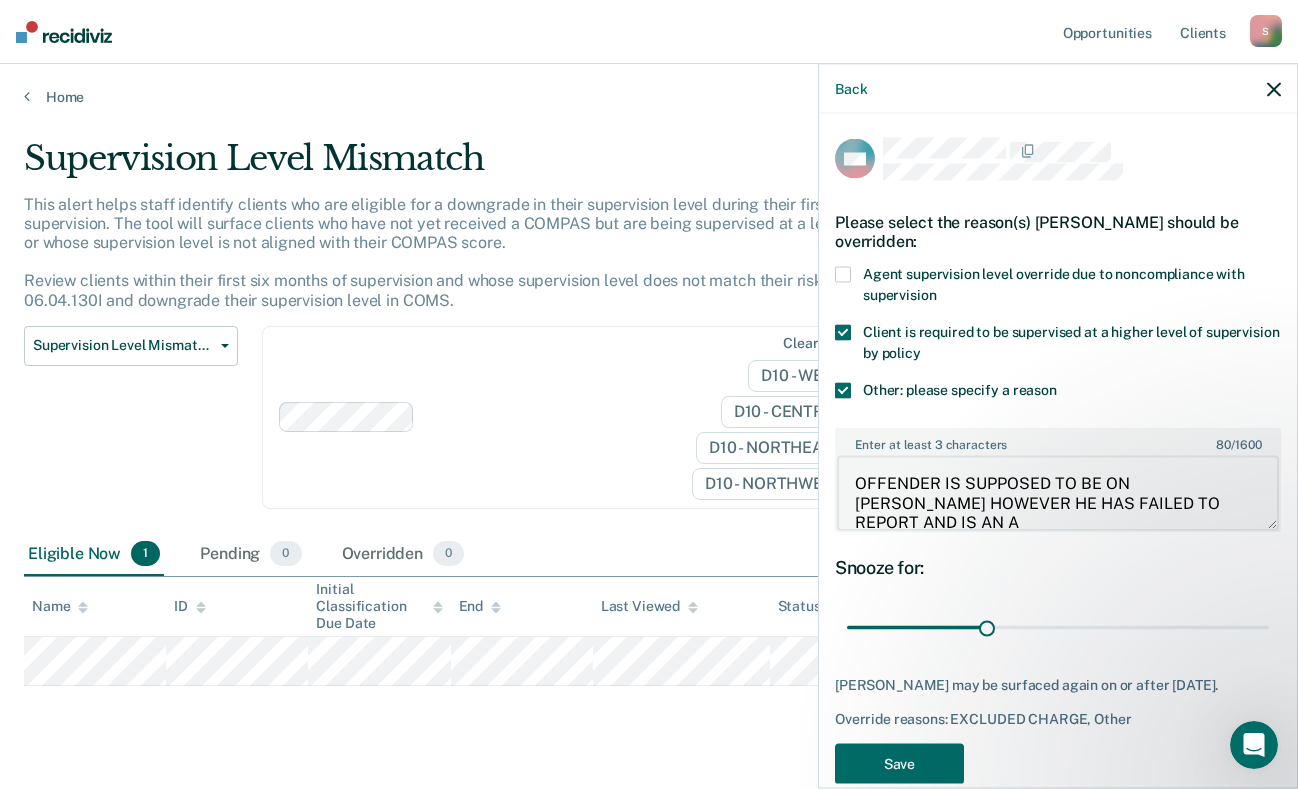 scroll, scrollTop: 3, scrollLeft: 0, axis: vertical 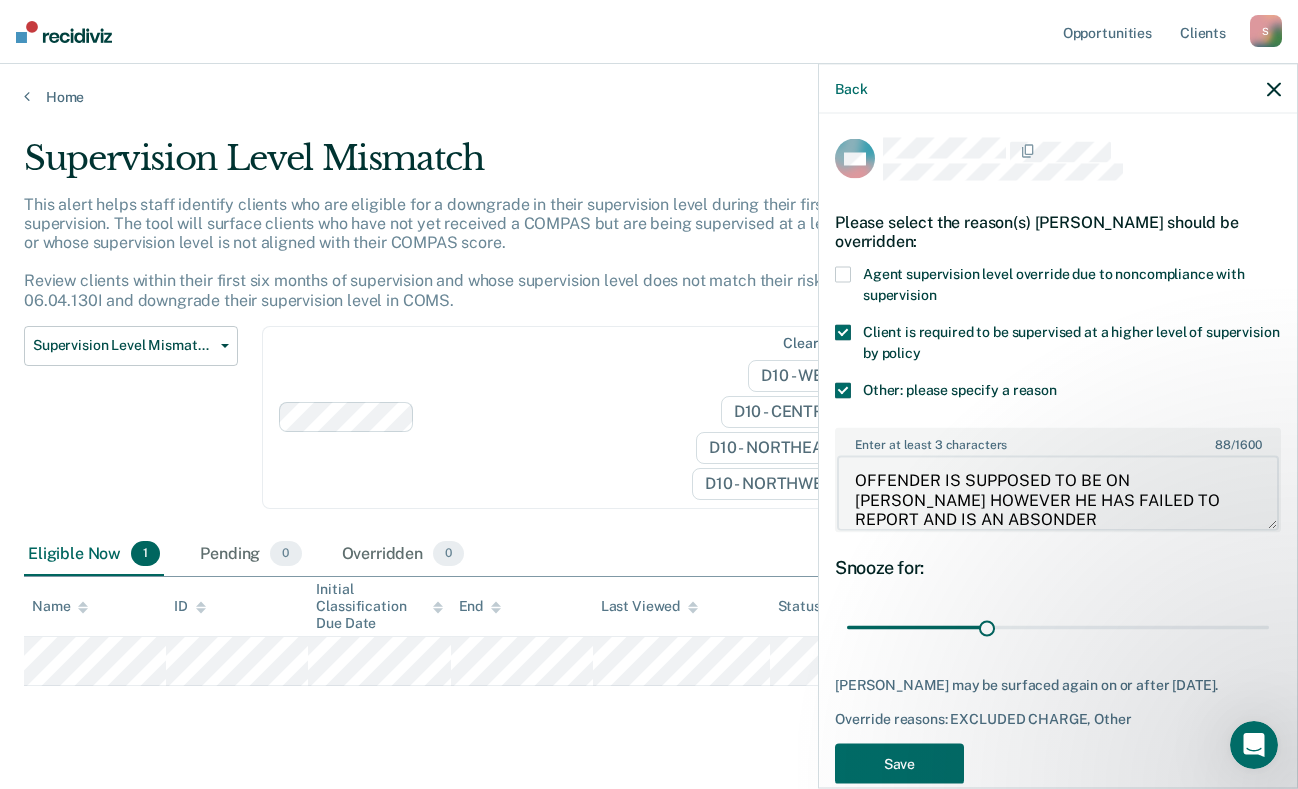 click on "OFFENDER IS SUPPOSED TO BE ON [PERSON_NAME] HOWEVER HE HAS FAILED TO REPORT AND IS AN ABSONDER" at bounding box center [1058, 493] 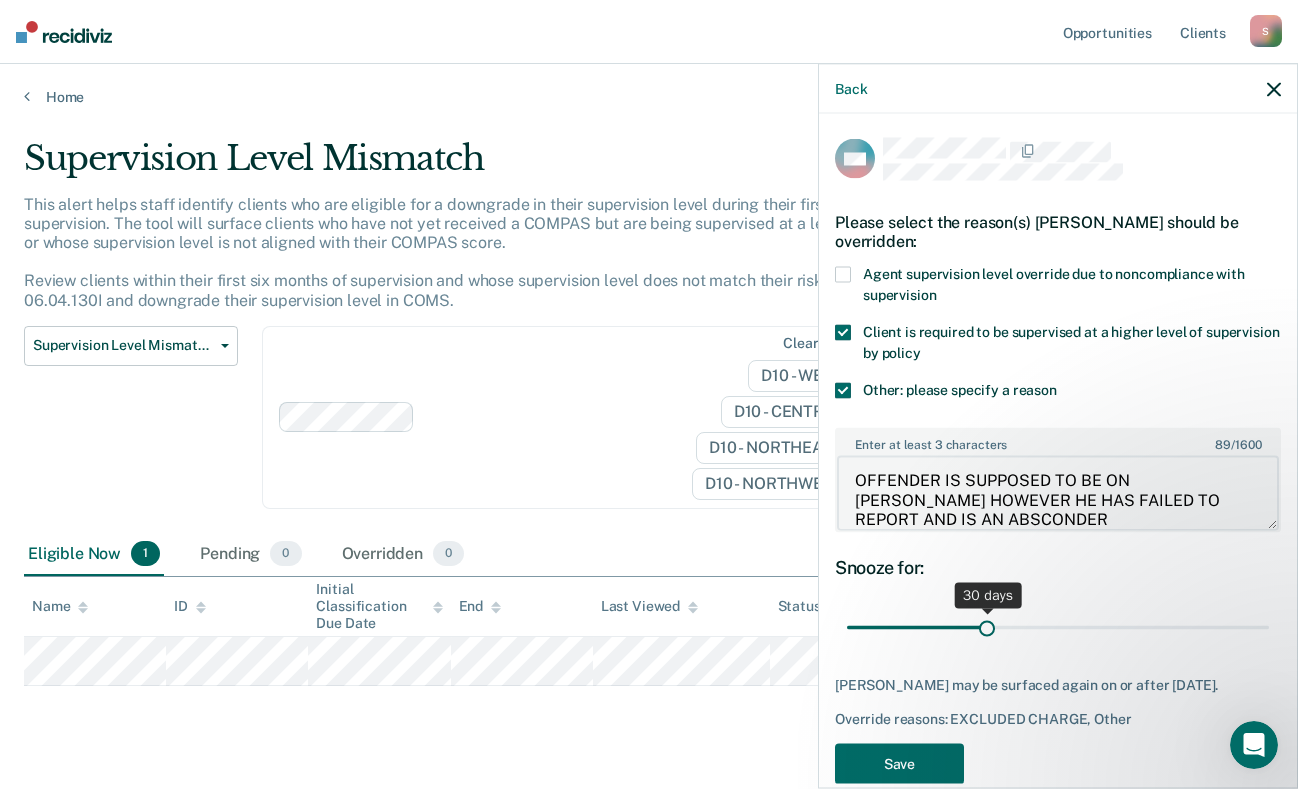 type on "OFFENDER IS SUPPOSED TO BE ON [PERSON_NAME] HOWEVER HE HAS FAILED TO REPORT AND IS AN ABSCONDER" 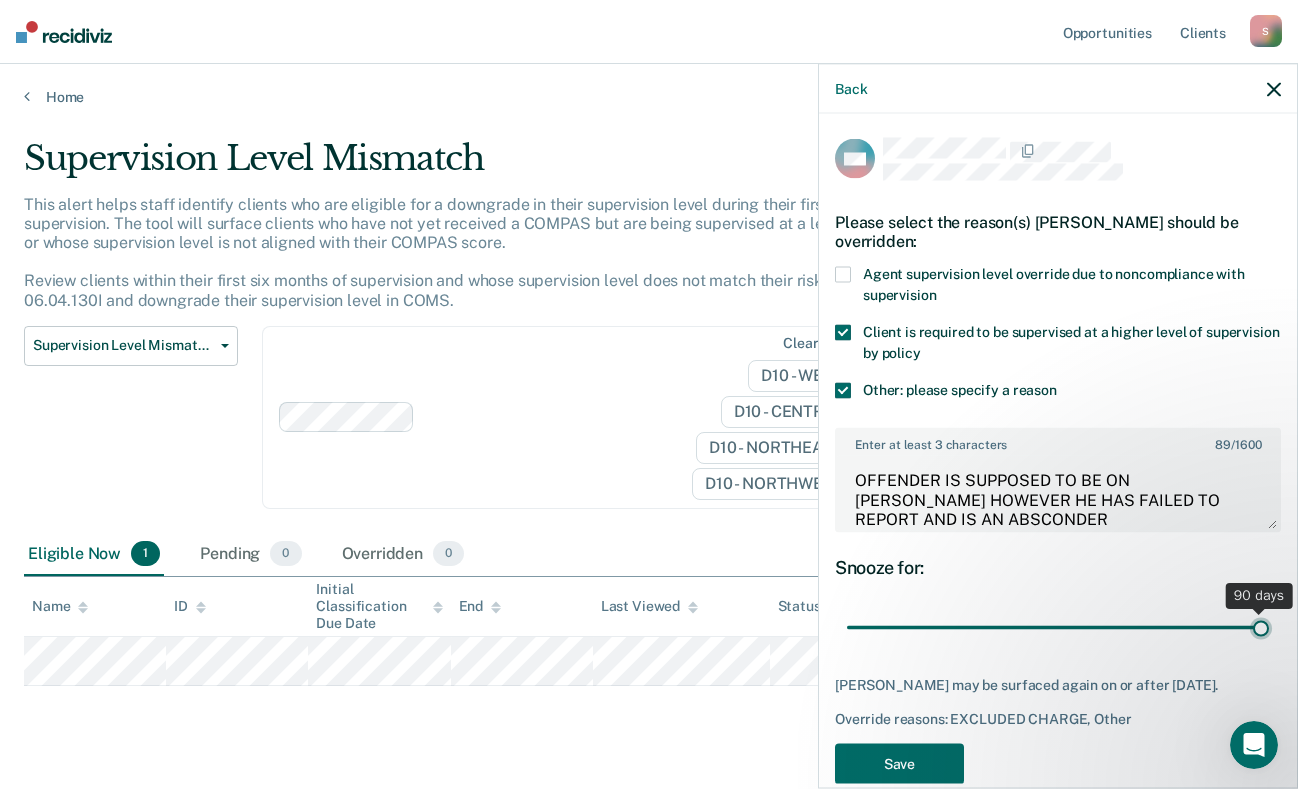drag, startPoint x: 982, startPoint y: 626, endPoint x: 1361, endPoint y: 659, distance: 380.43396 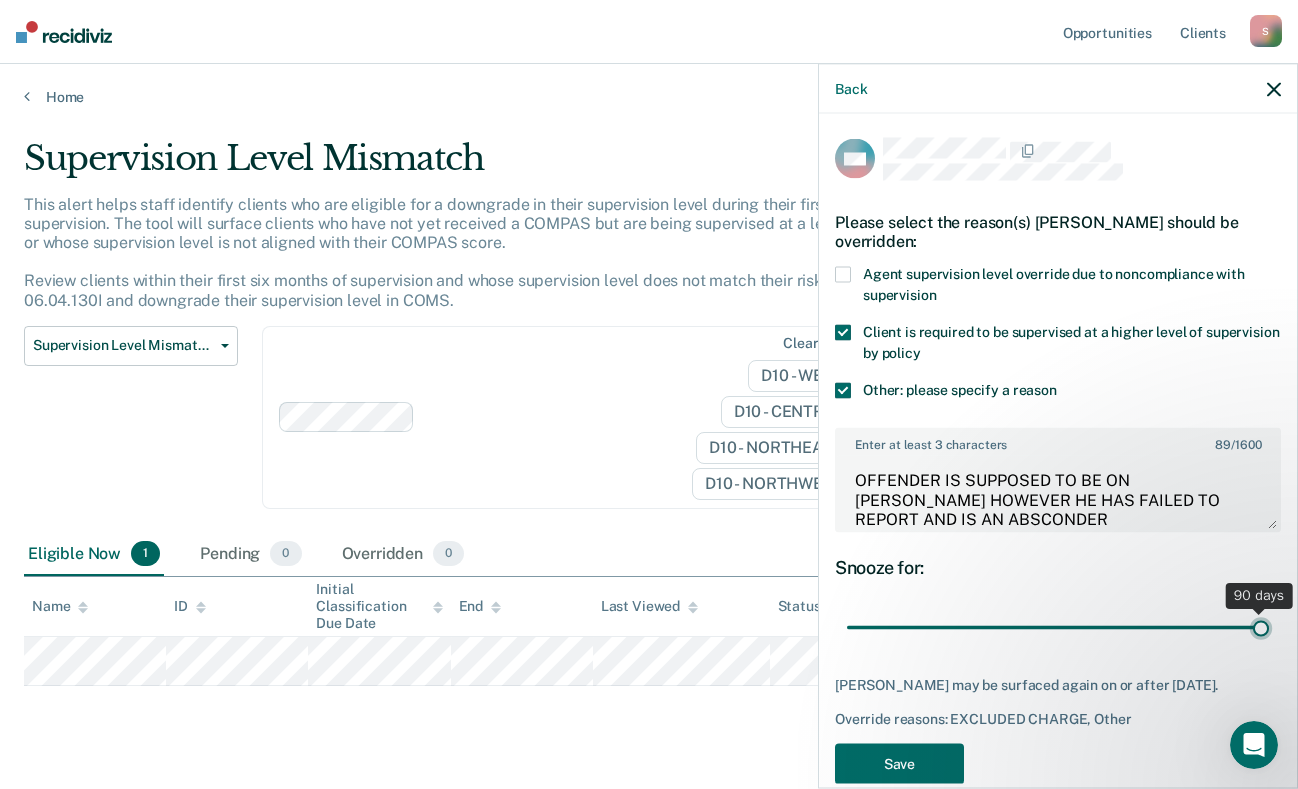 type on "90" 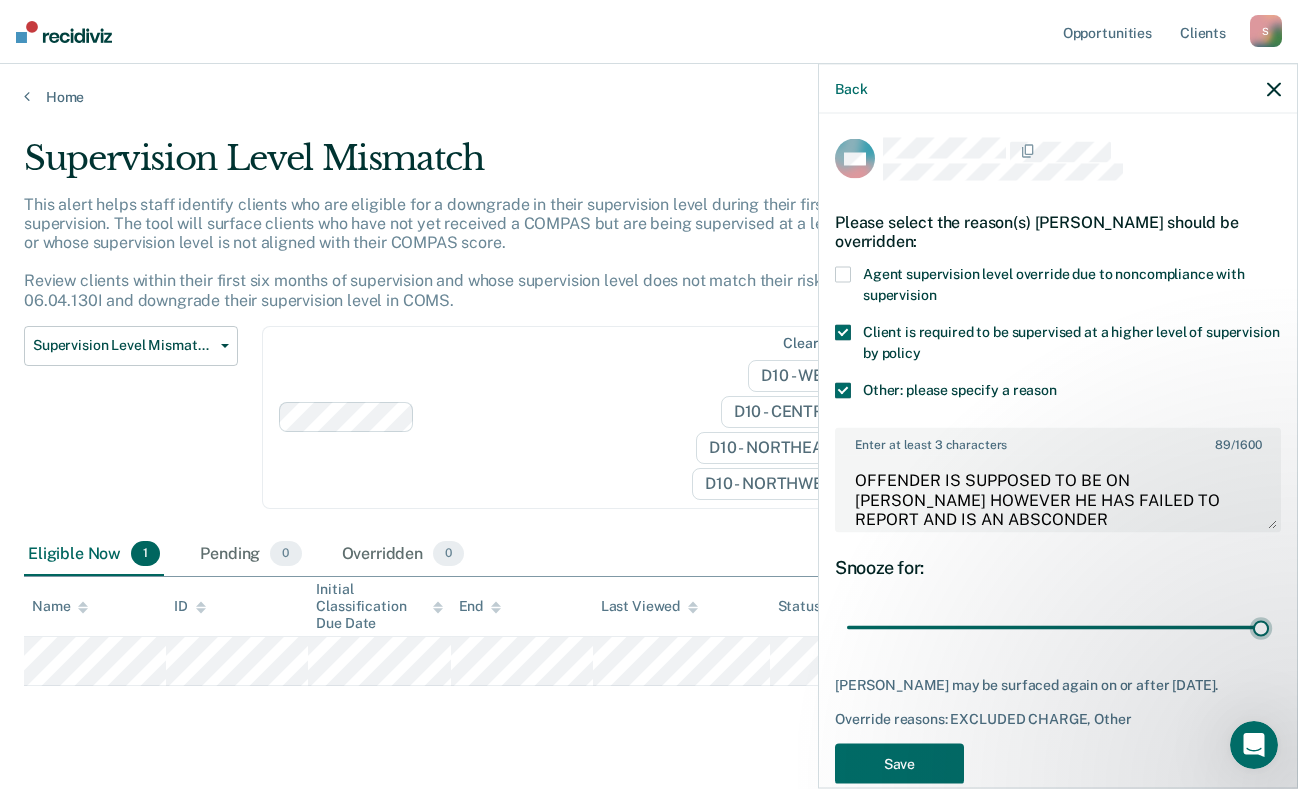 scroll, scrollTop: 51, scrollLeft: 0, axis: vertical 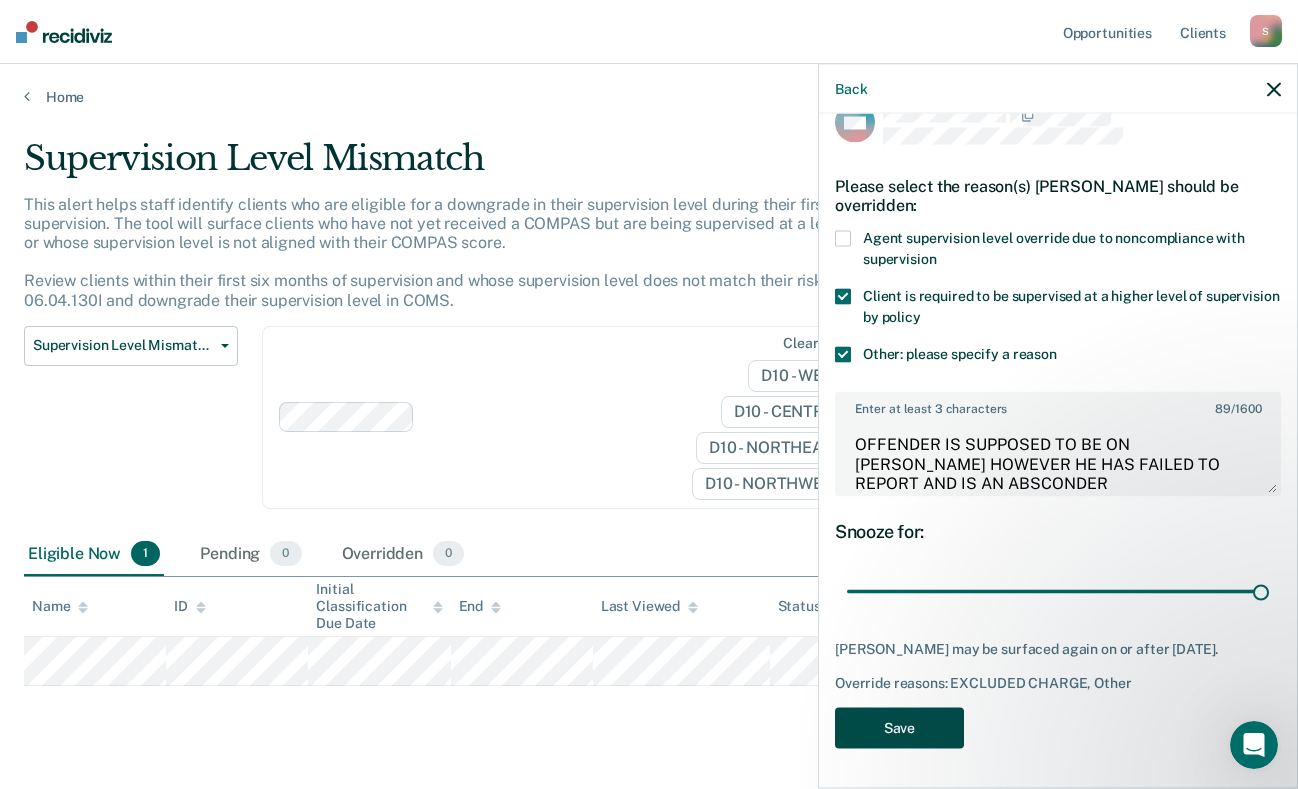 click on "Save" at bounding box center (899, 727) 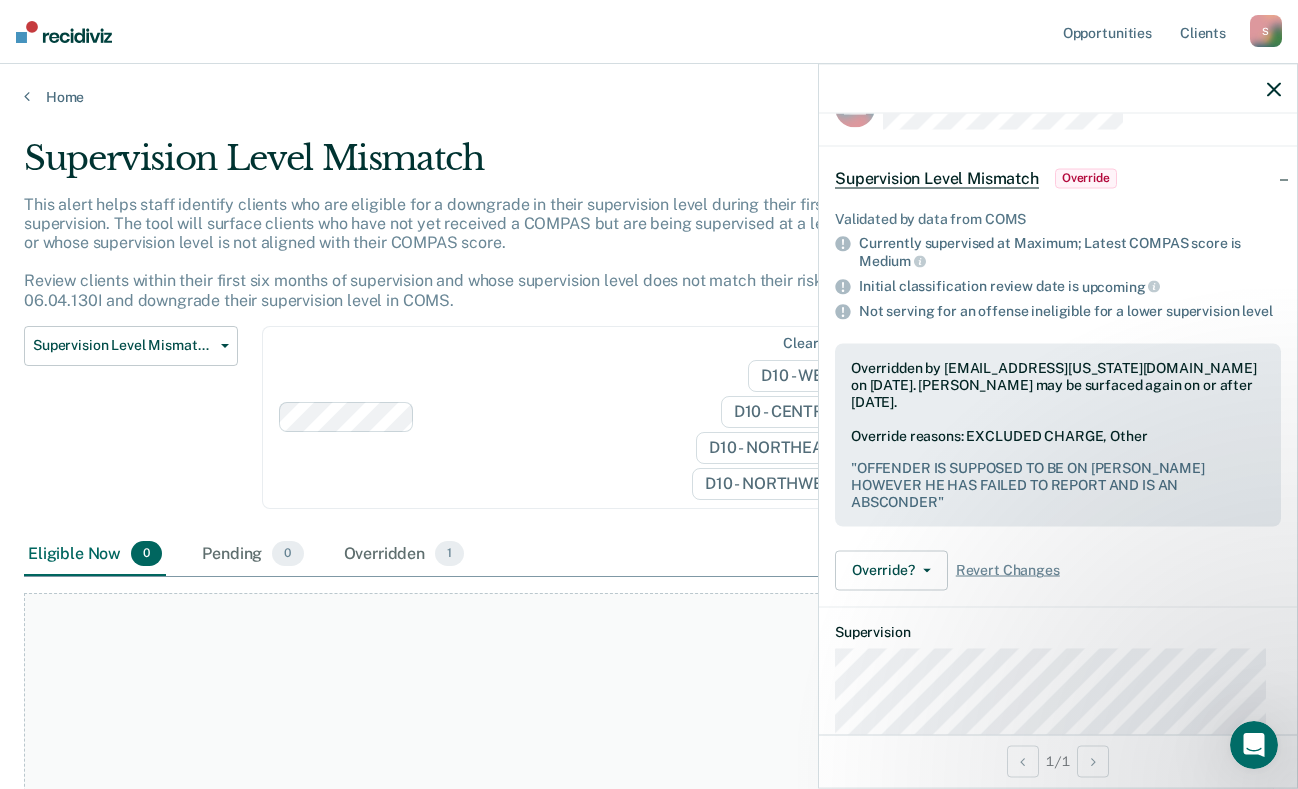click on "At this time, there are no clients who are Eligible Now. Please navigate to one of the other tabs." at bounding box center [649, 835] 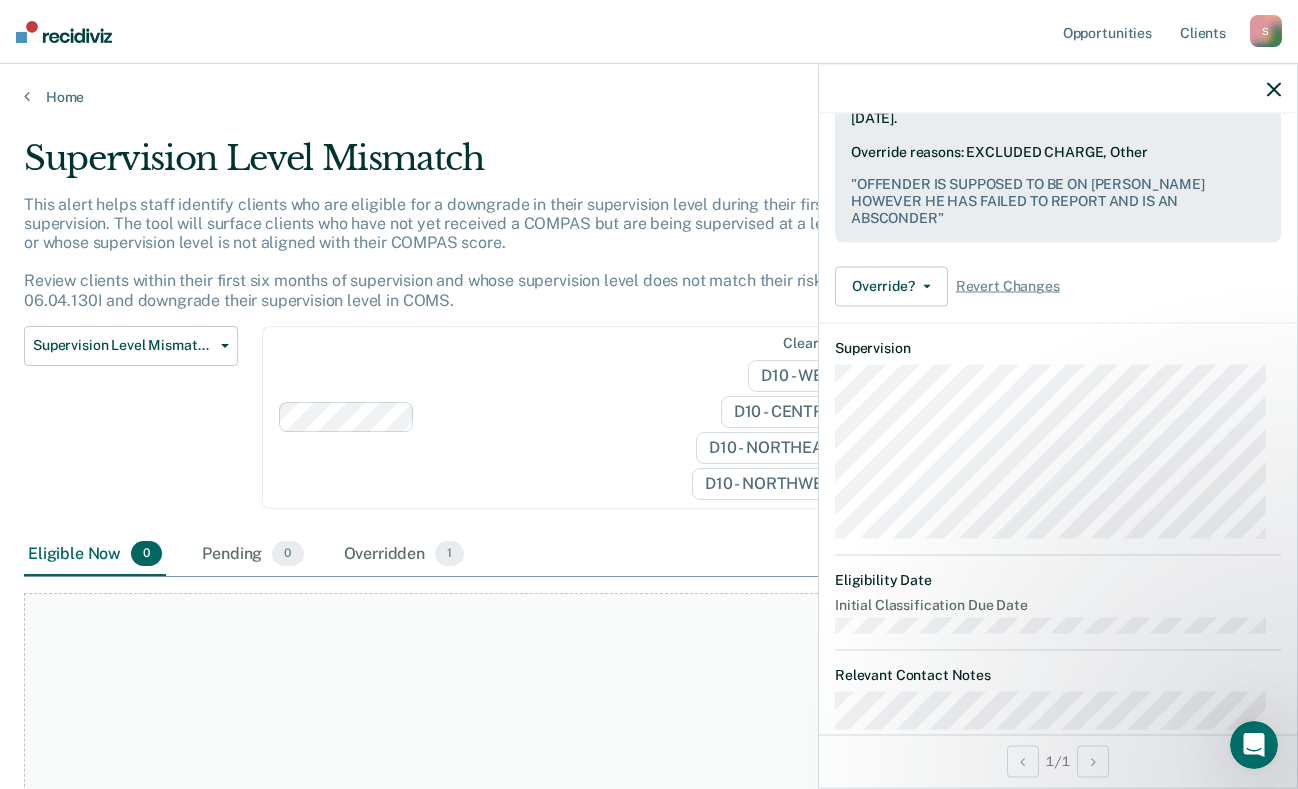scroll, scrollTop: 367, scrollLeft: 0, axis: vertical 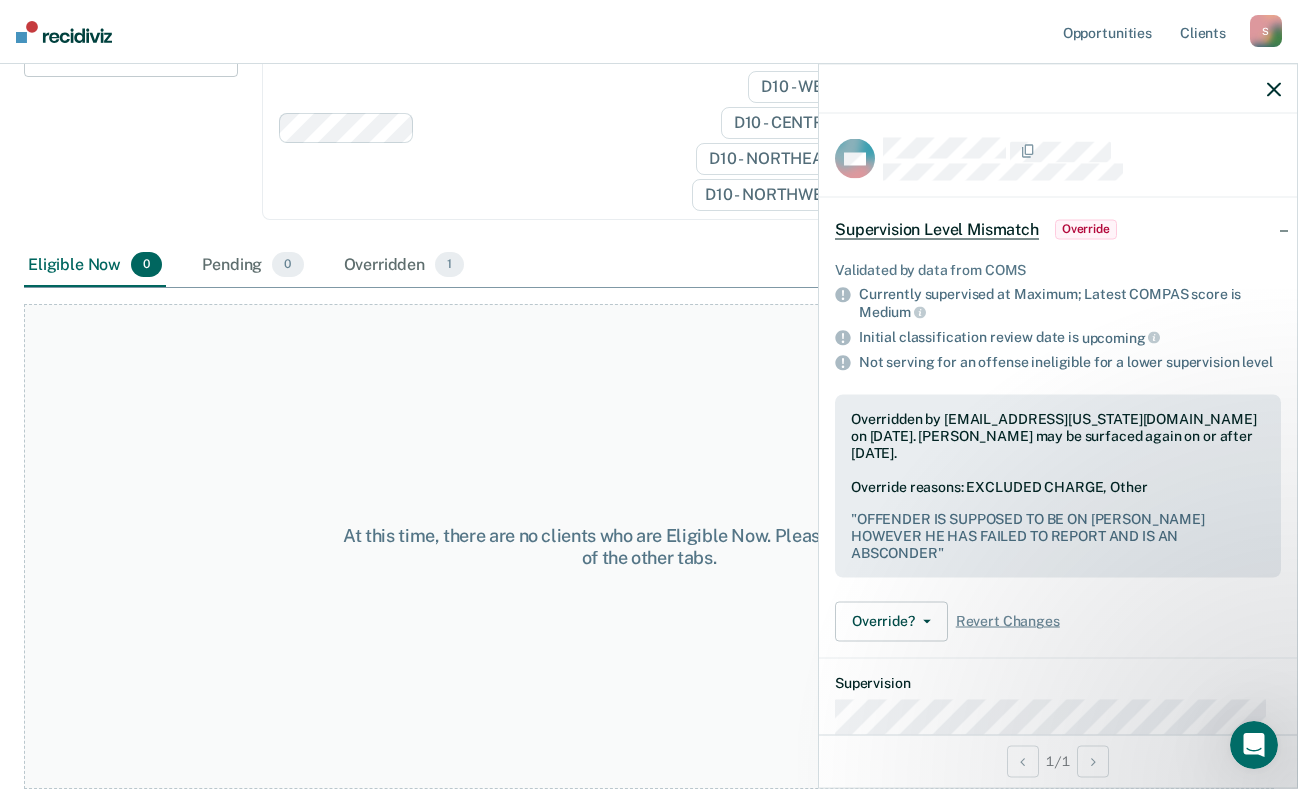 click 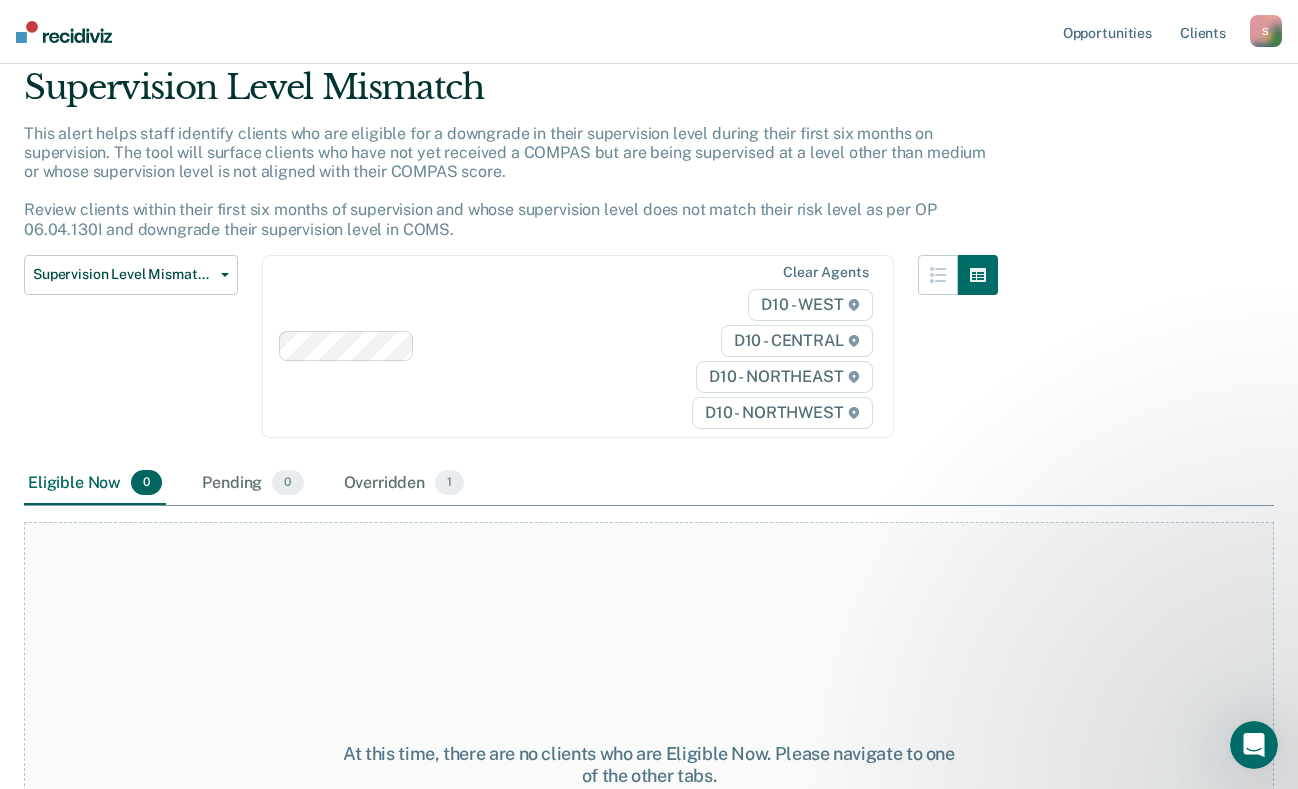 scroll, scrollTop: 0, scrollLeft: 0, axis: both 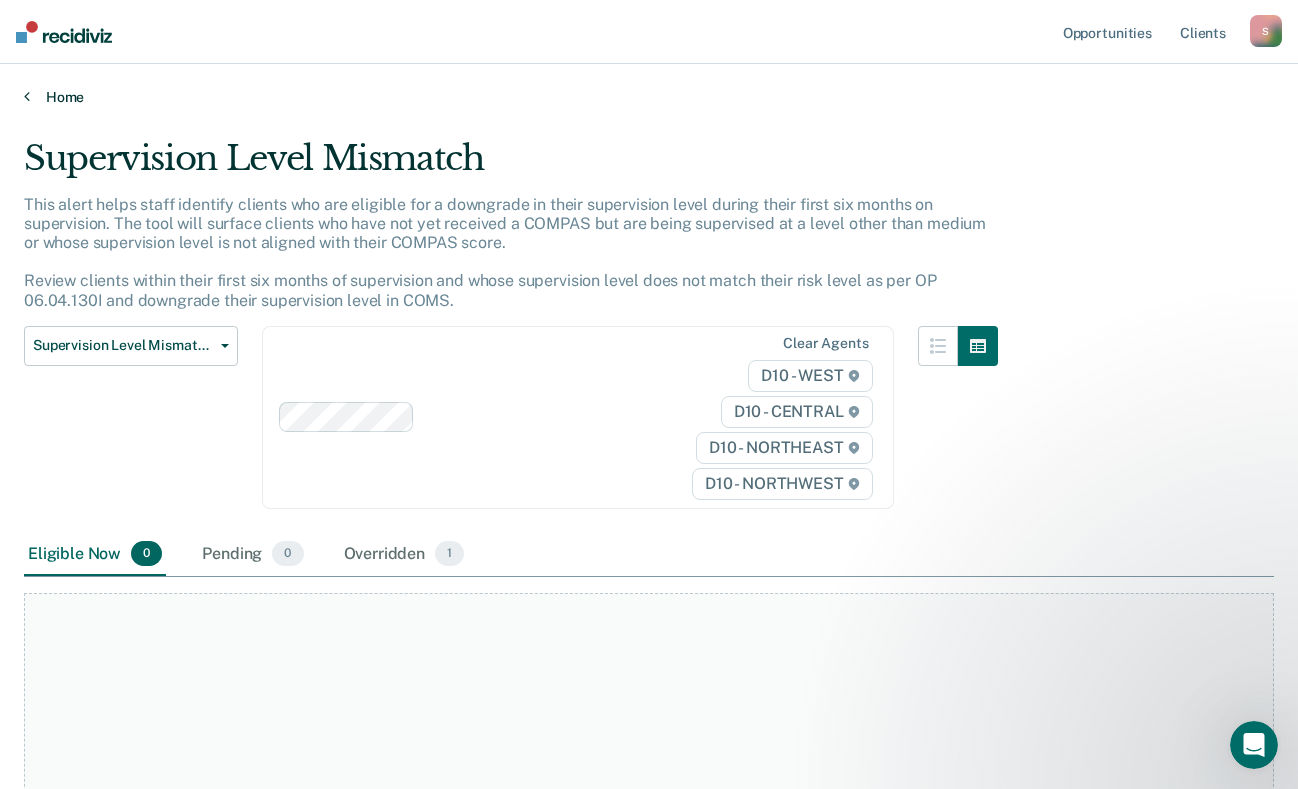 click on "Home" at bounding box center [649, 97] 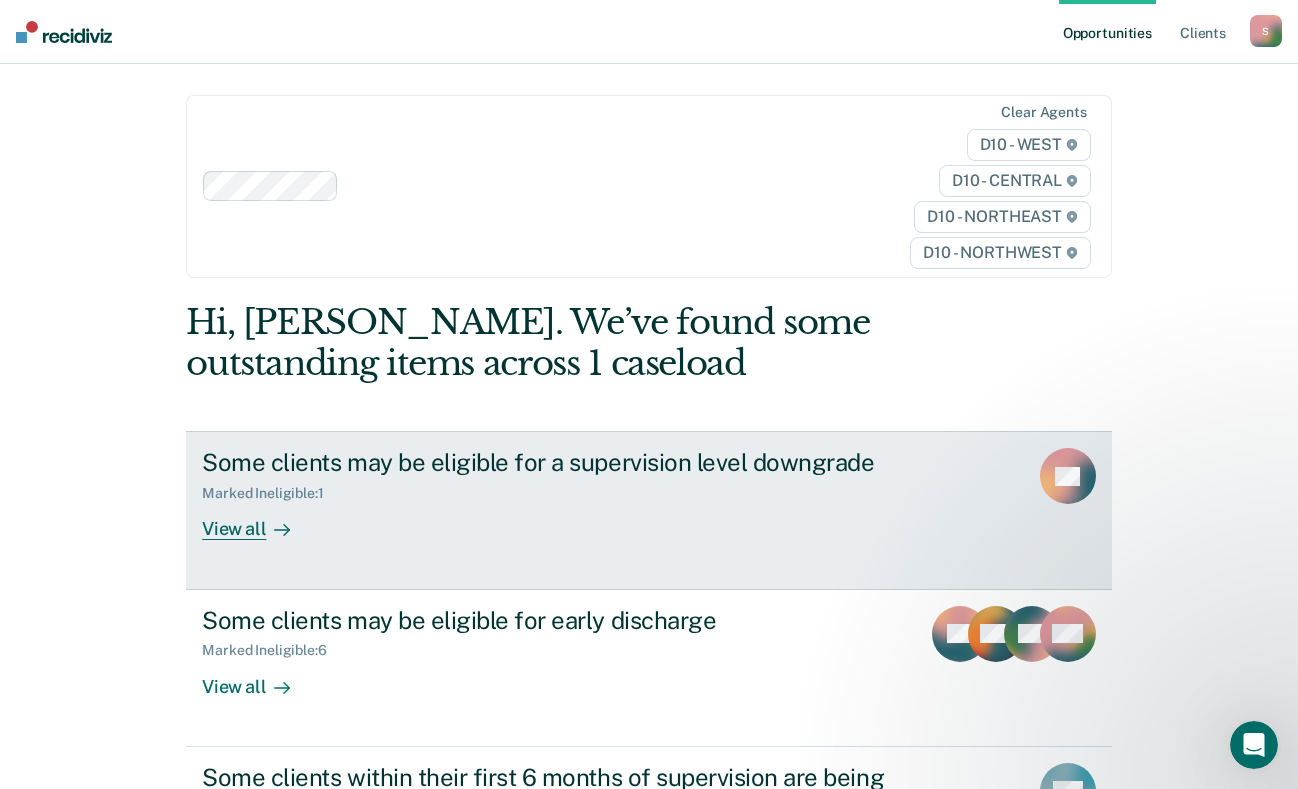 scroll, scrollTop: 0, scrollLeft: 0, axis: both 